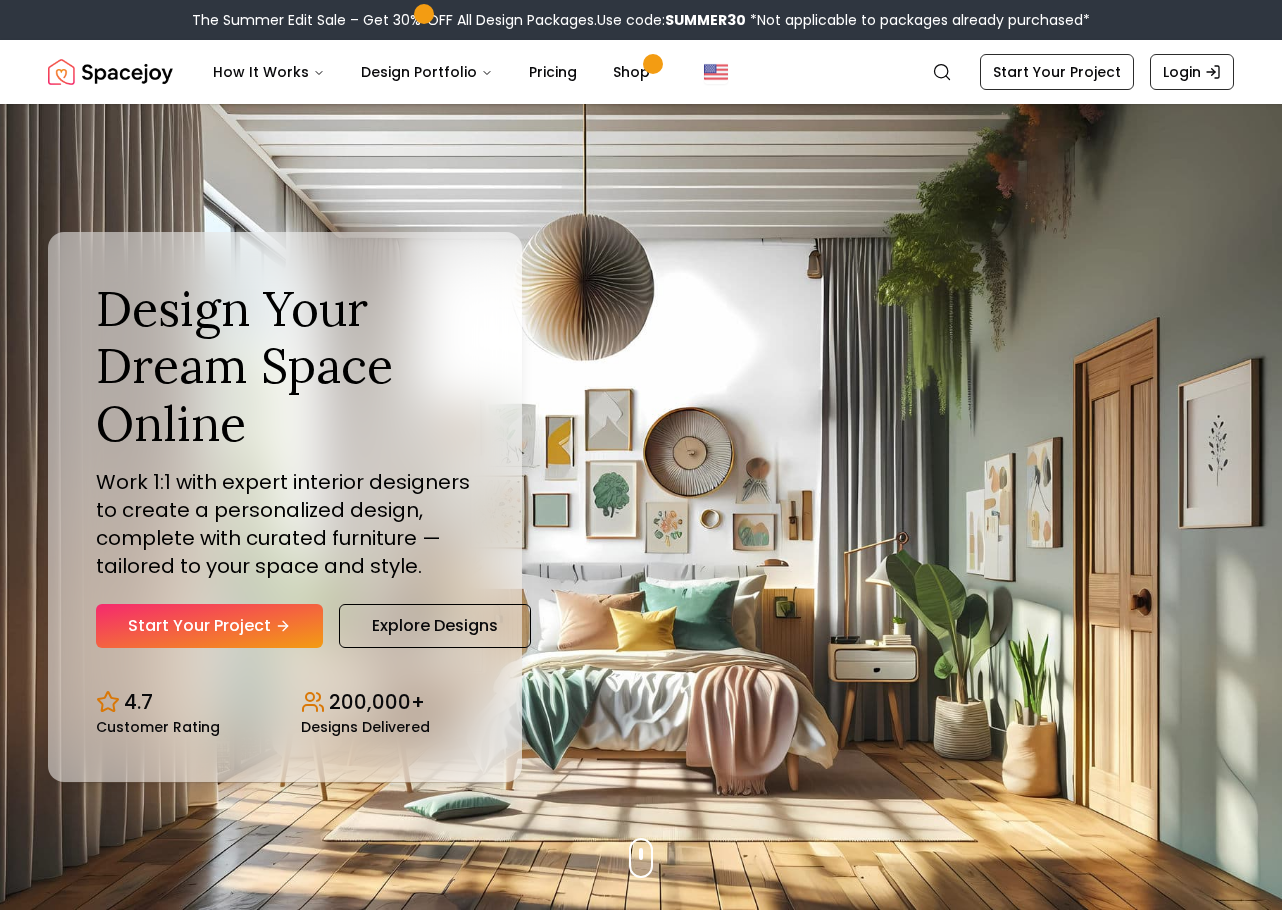 scroll, scrollTop: 0, scrollLeft: 0, axis: both 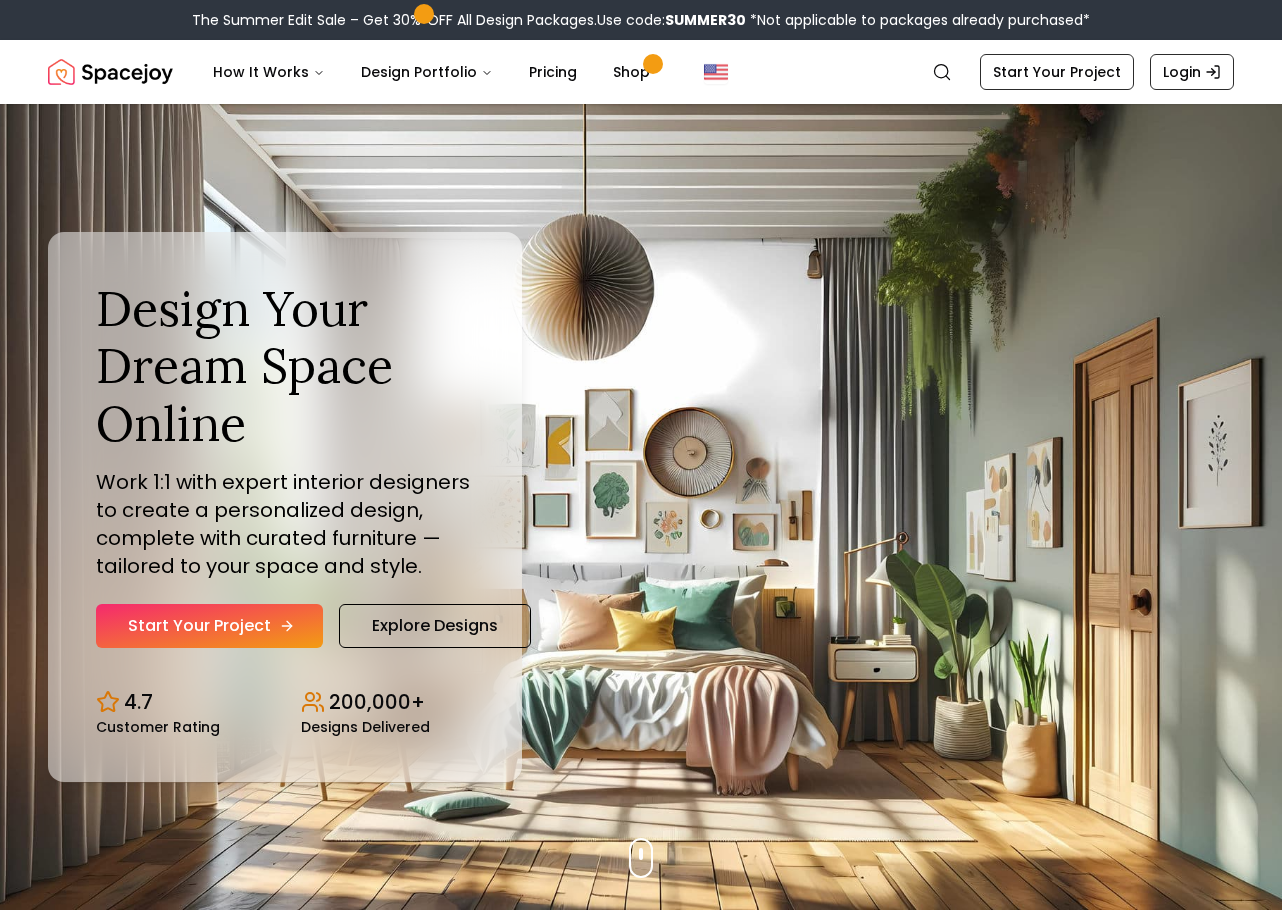 click on "Start Your Project" at bounding box center (209, 626) 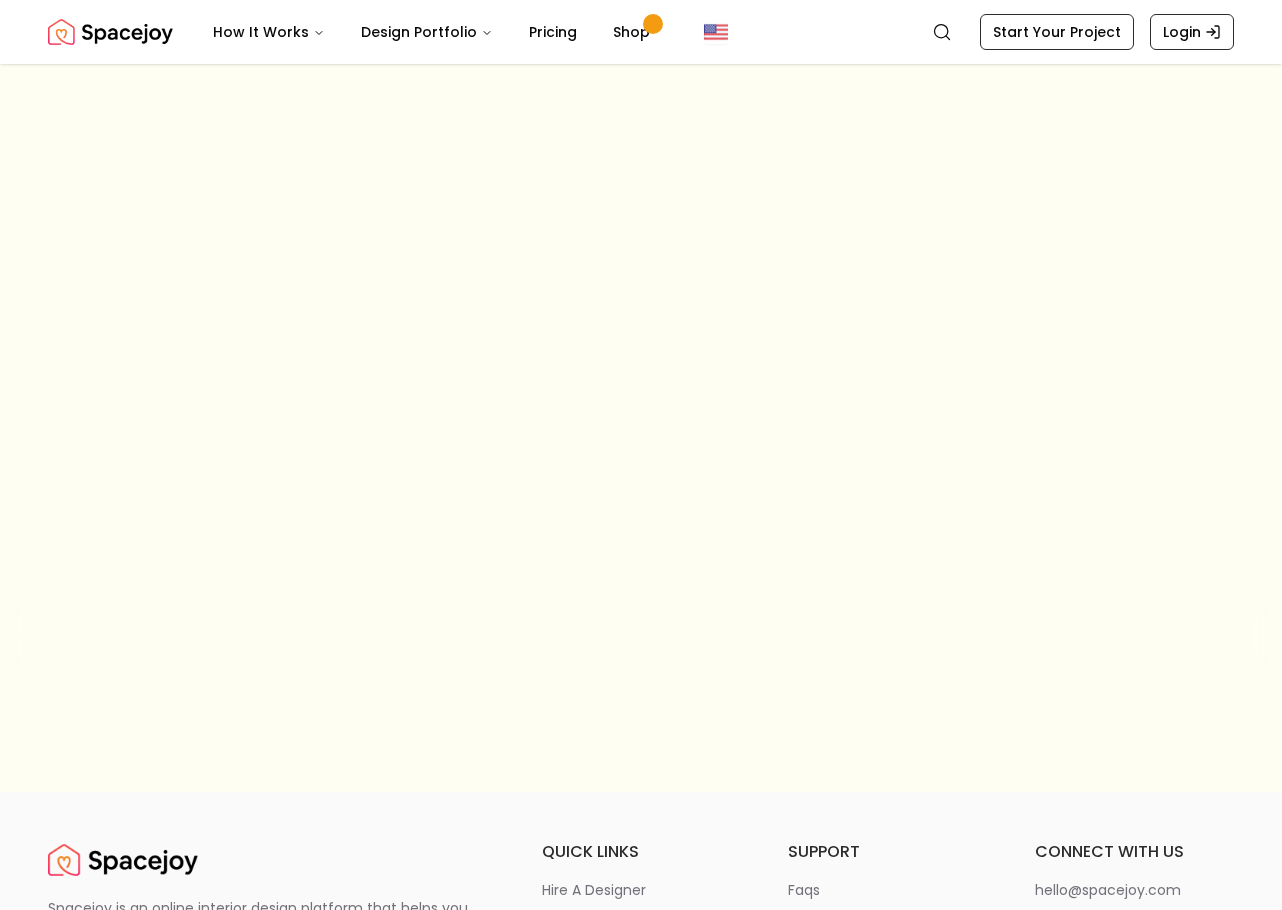 scroll, scrollTop: 0, scrollLeft: 0, axis: both 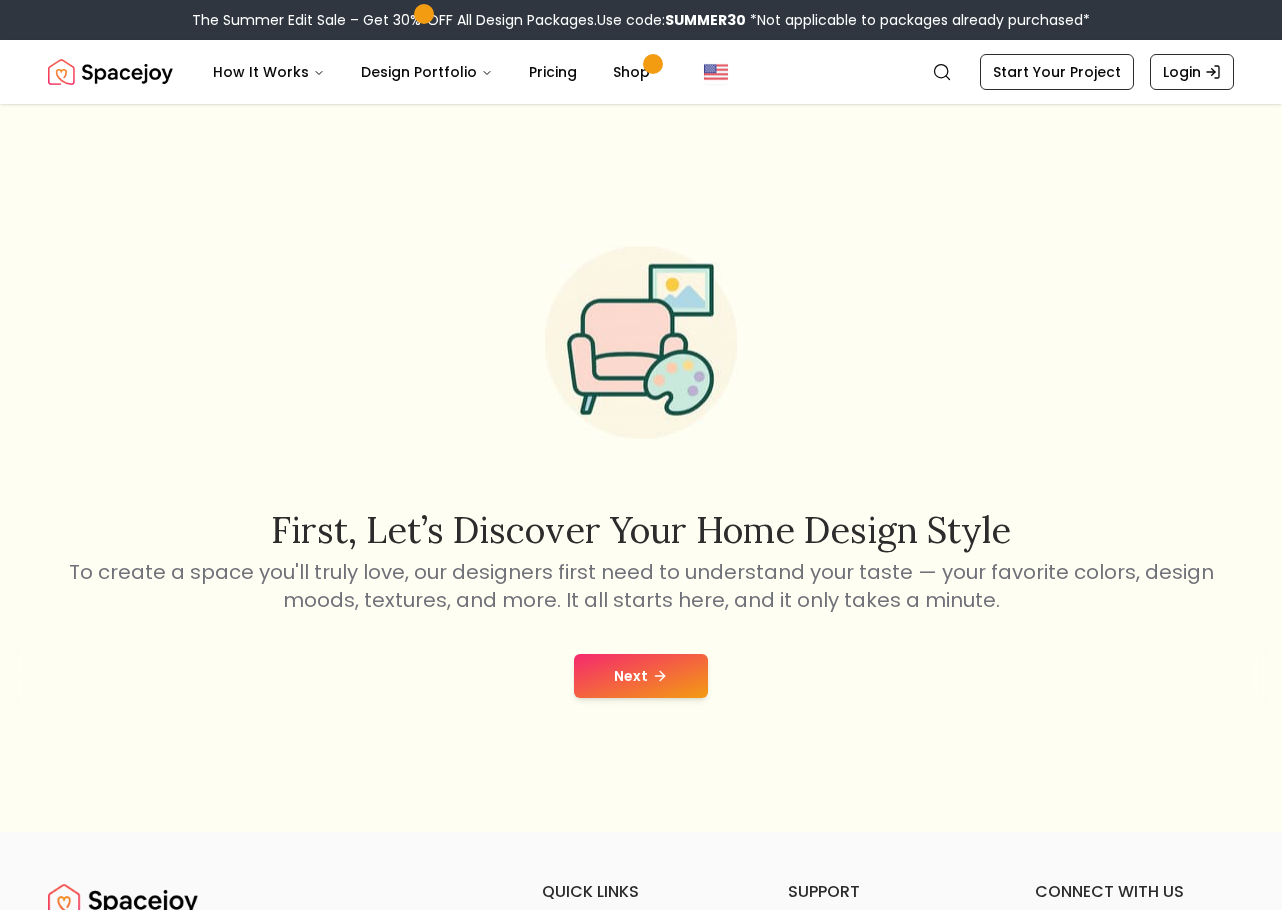 click on "Next" at bounding box center [641, 676] 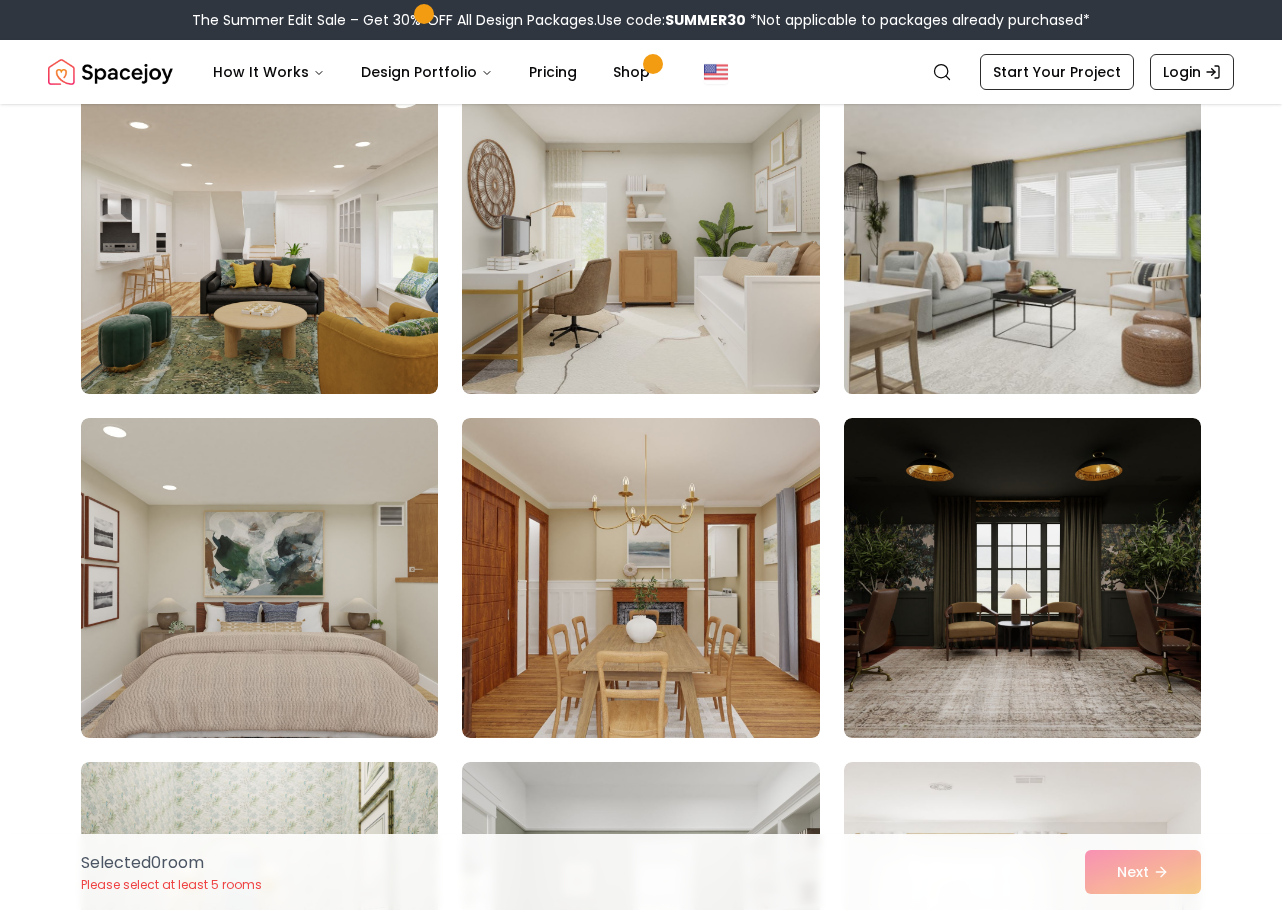 scroll, scrollTop: 200, scrollLeft: 0, axis: vertical 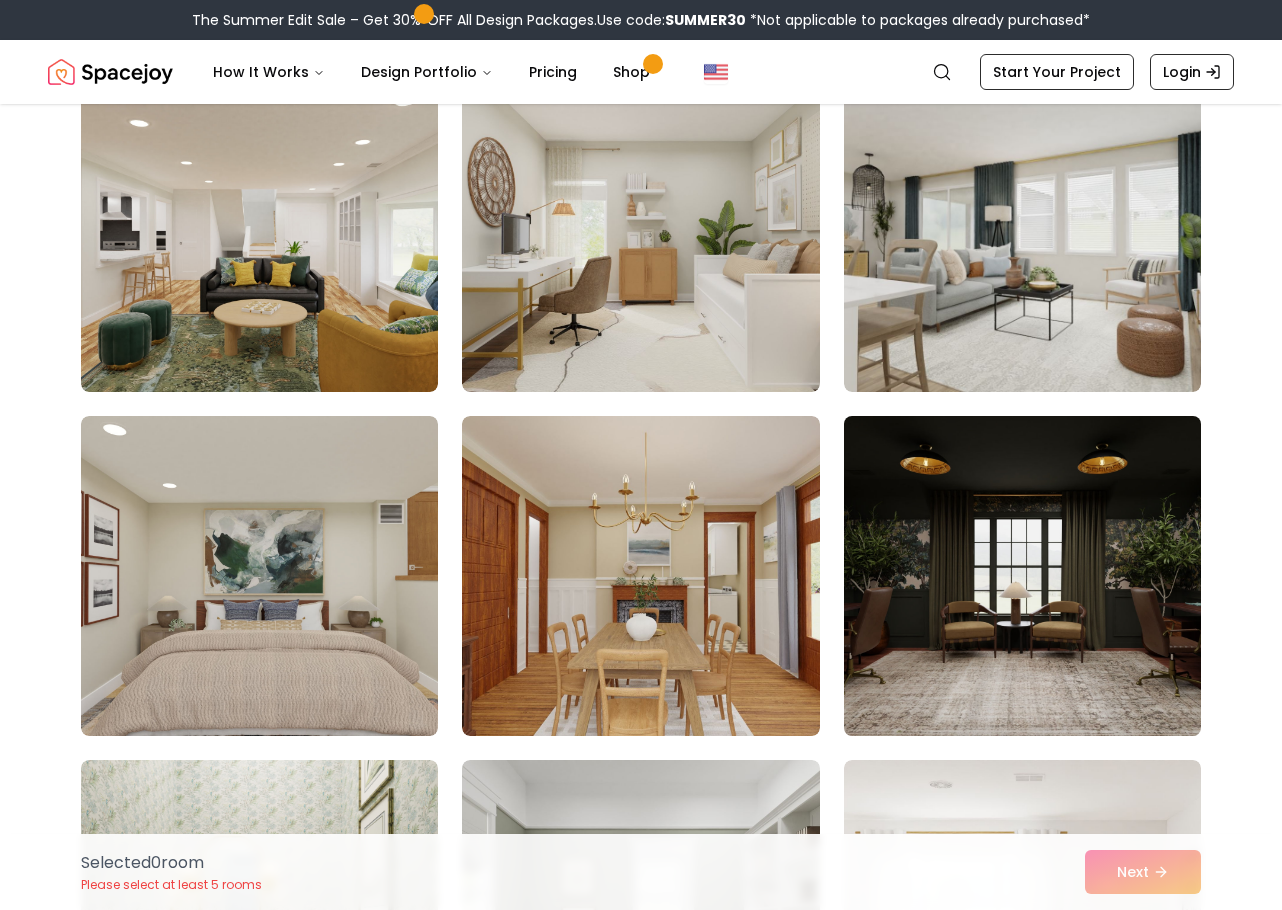click at bounding box center [1022, 576] 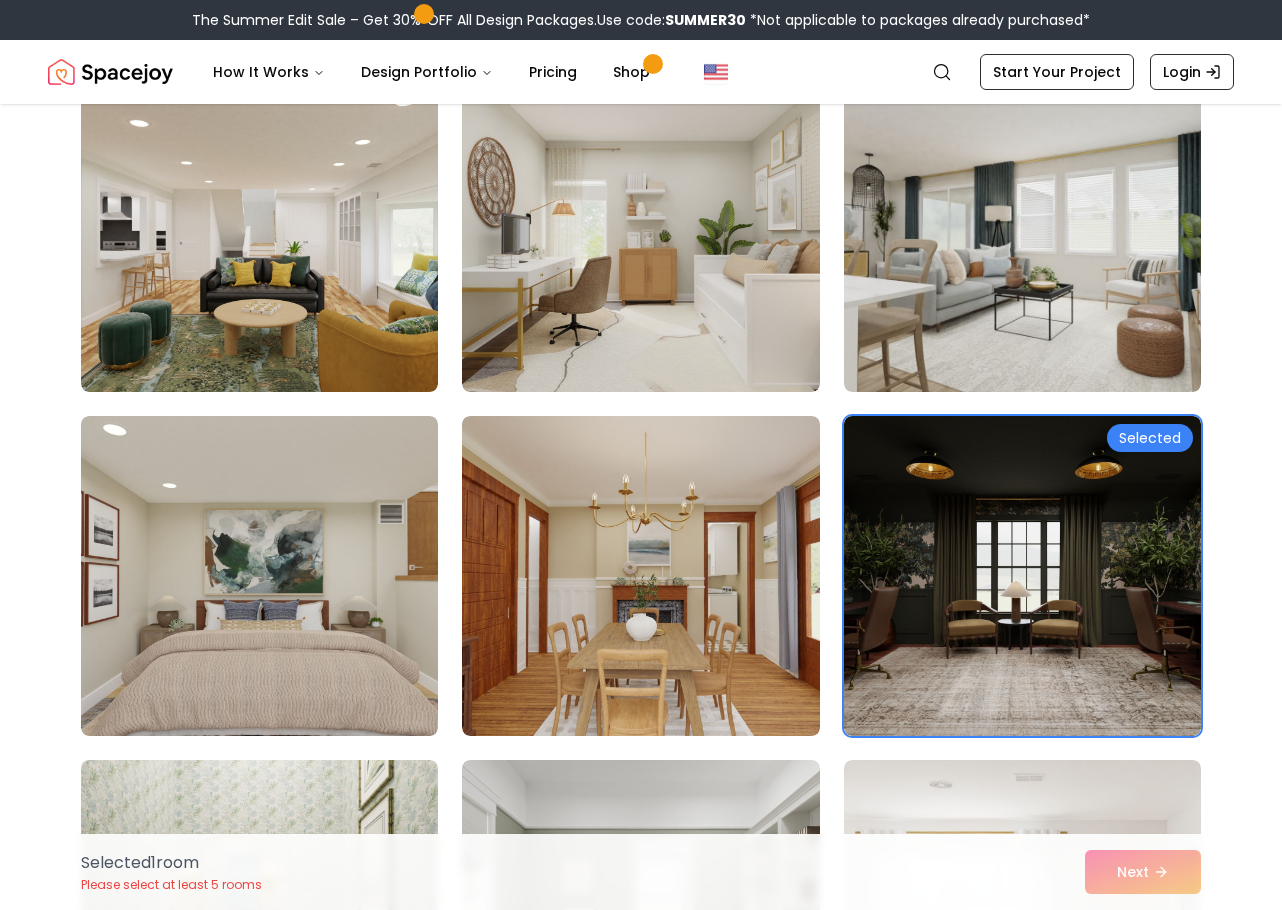 scroll, scrollTop: 400, scrollLeft: 0, axis: vertical 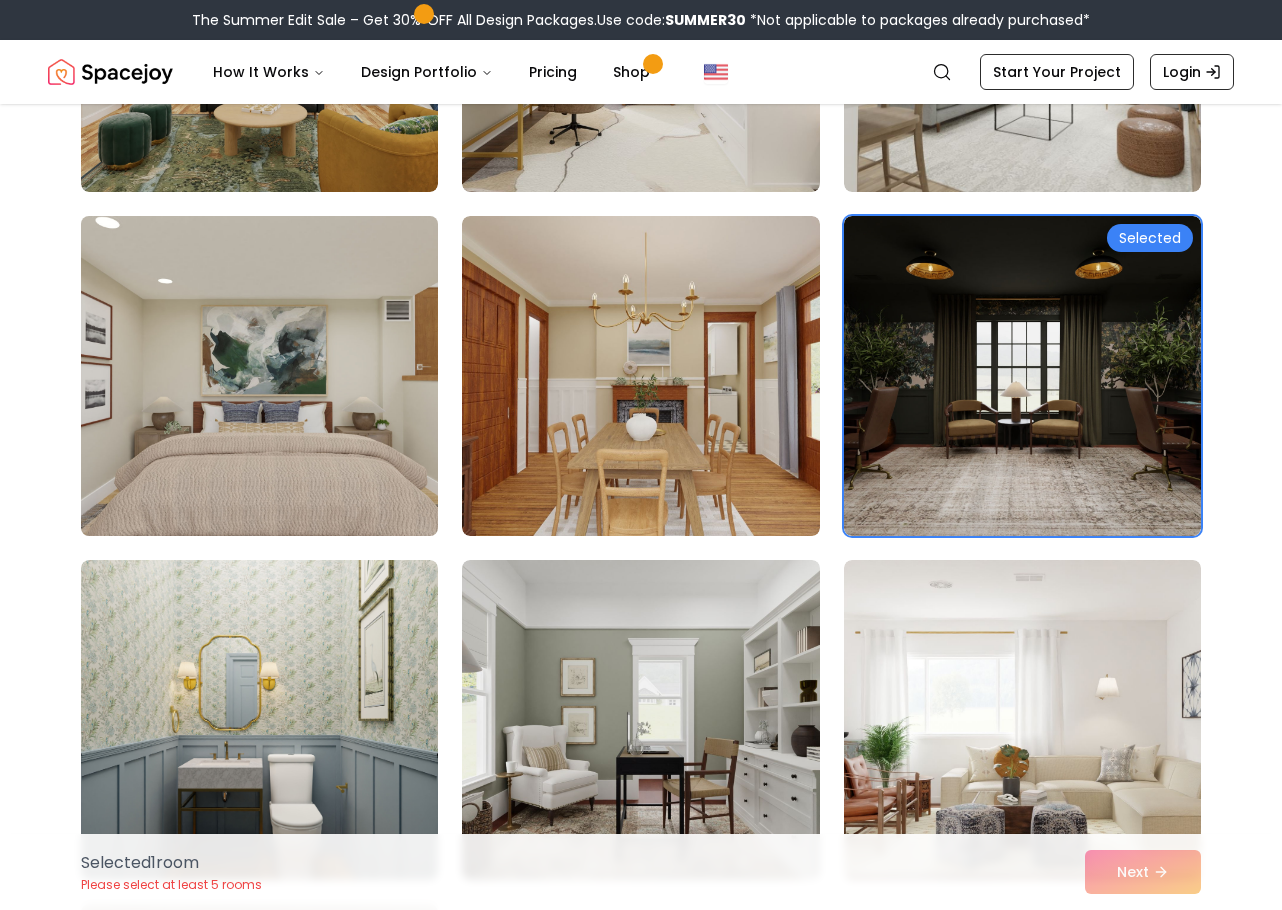 click at bounding box center (259, 376) 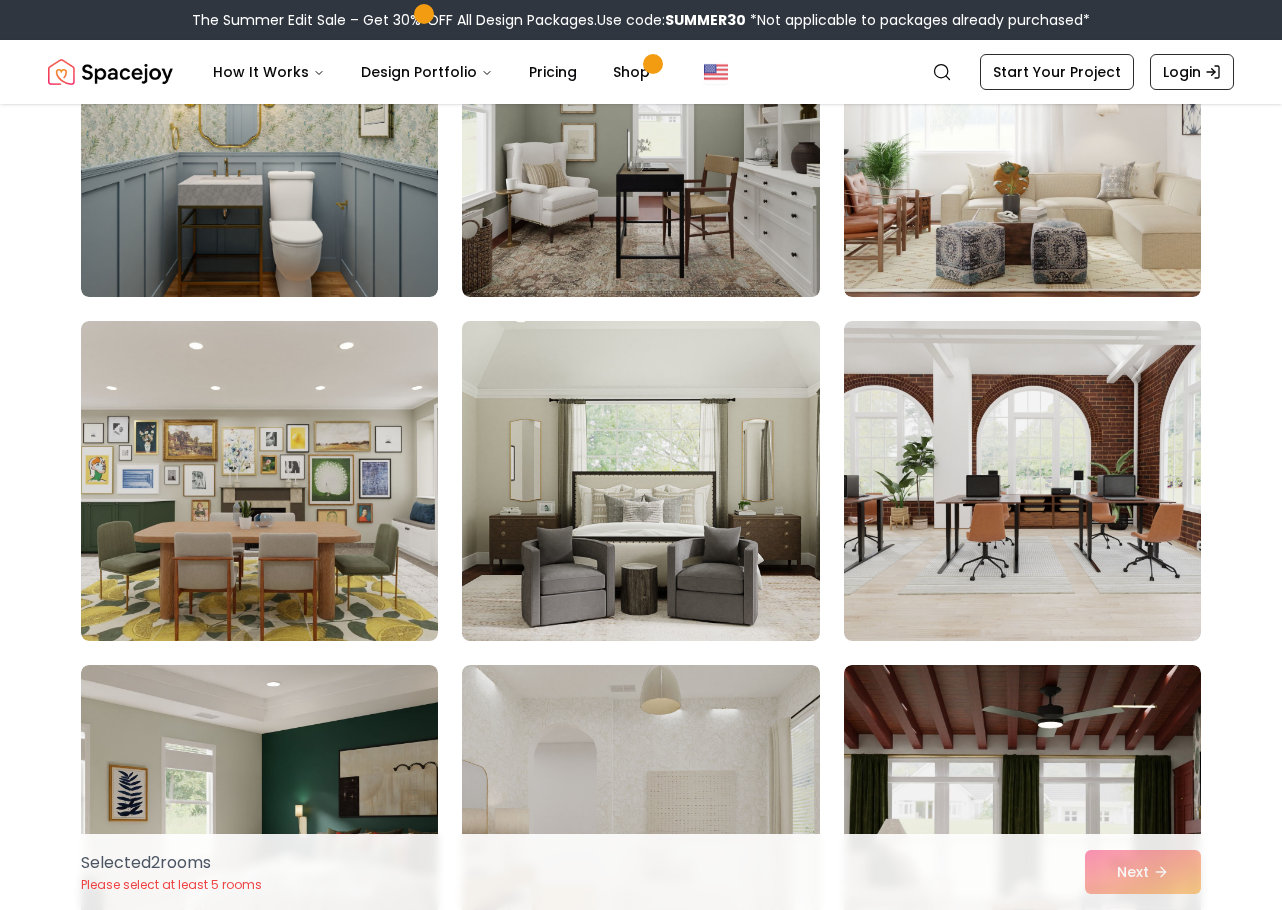 scroll, scrollTop: 1000, scrollLeft: 0, axis: vertical 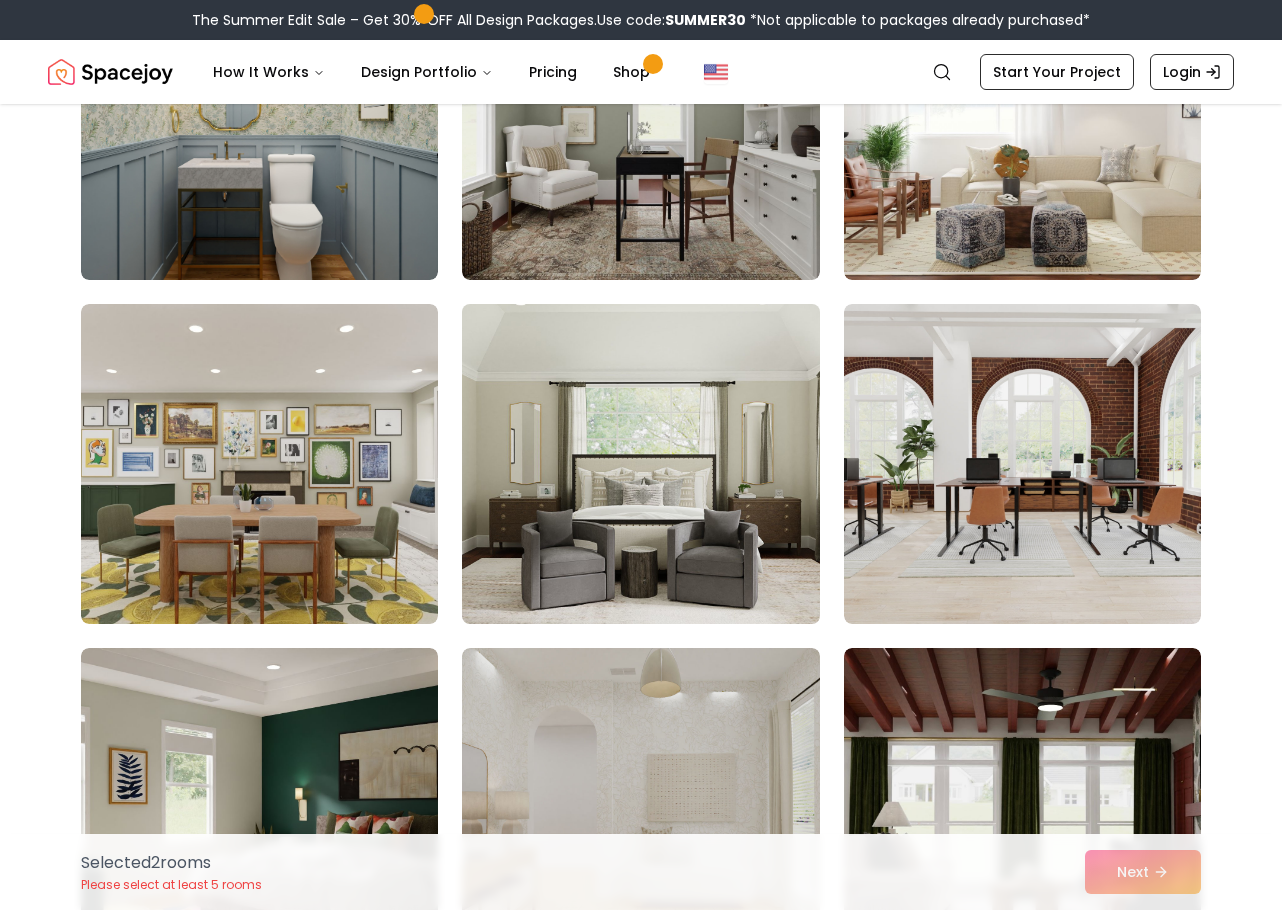 click at bounding box center (640, 464) 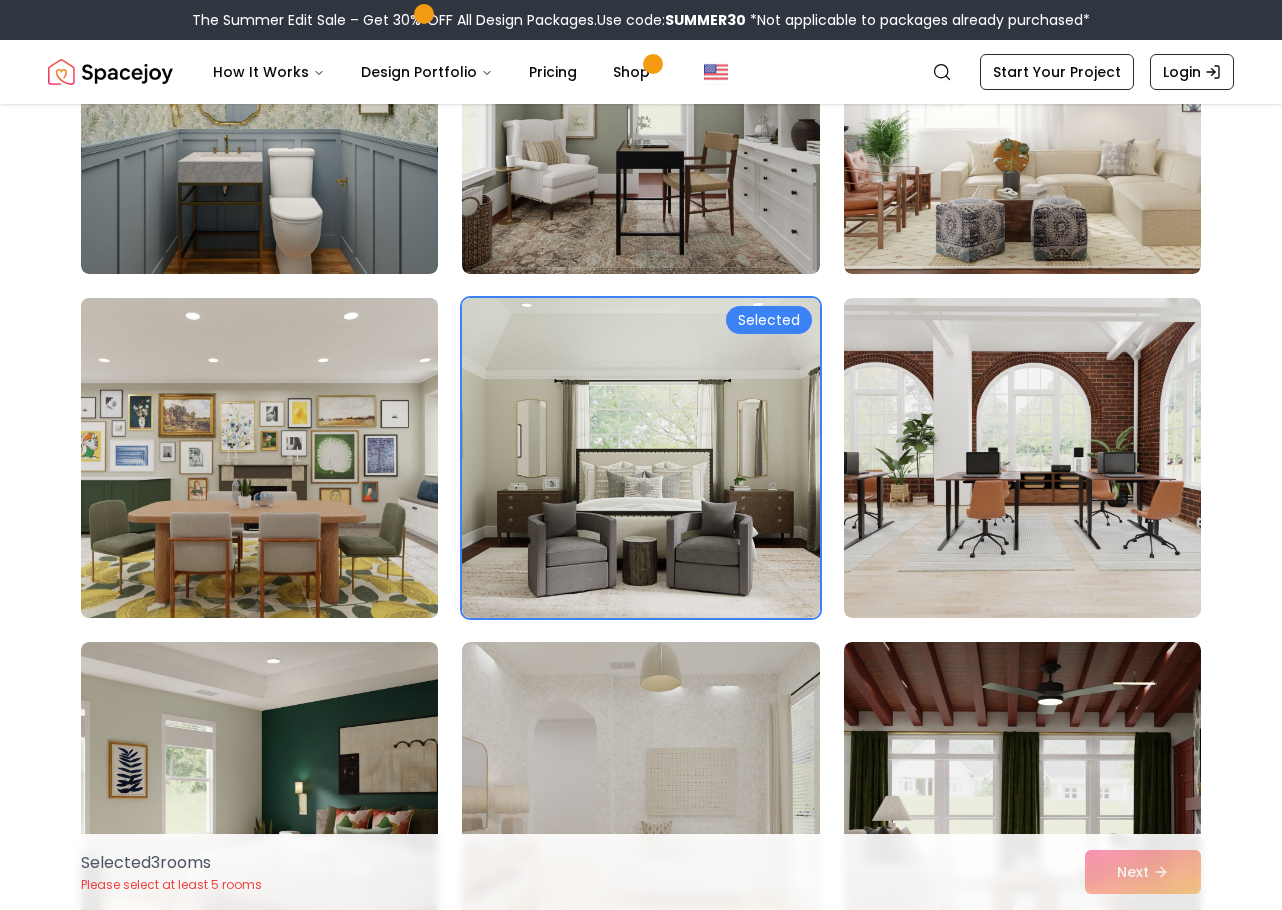 scroll, scrollTop: 1200, scrollLeft: 0, axis: vertical 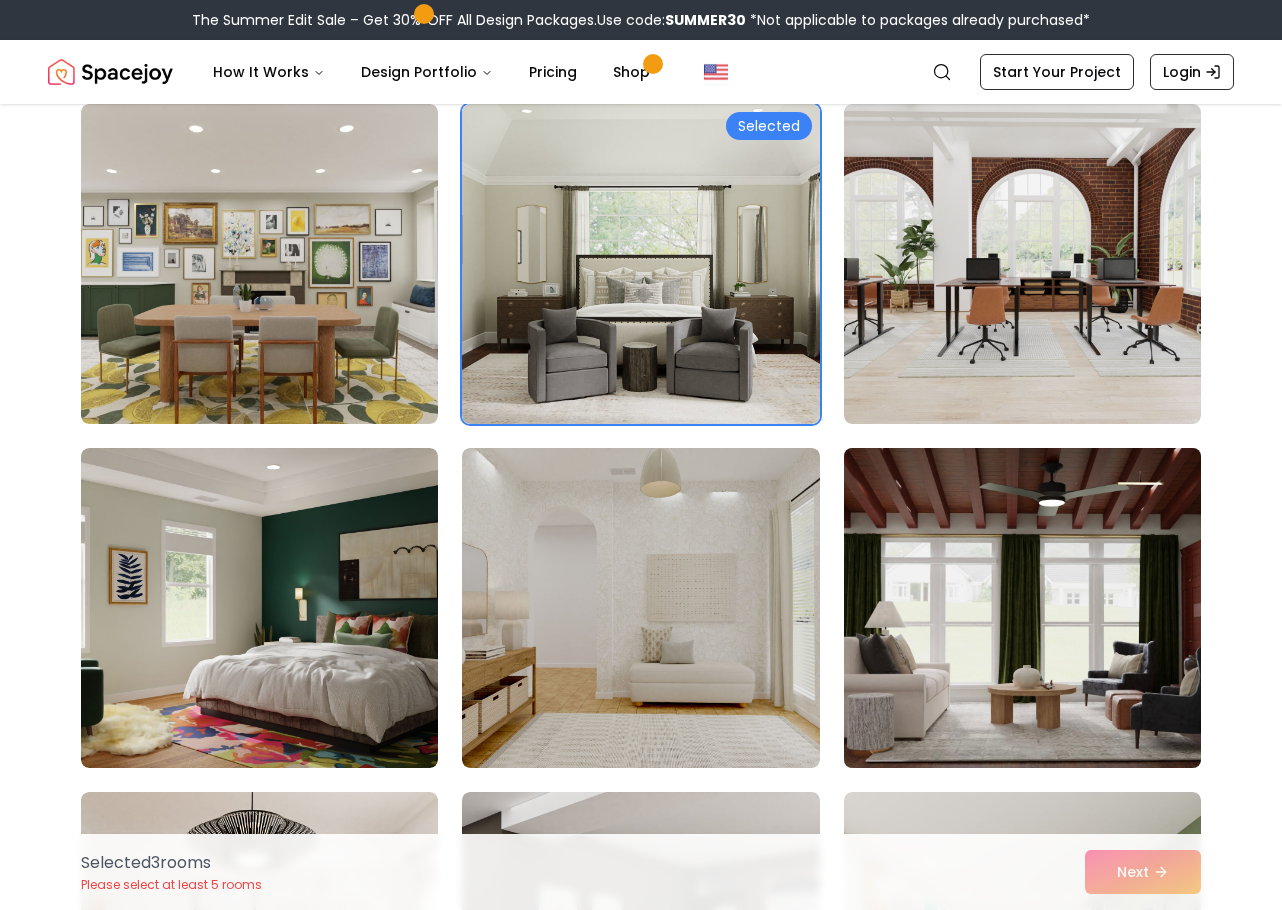 click at bounding box center [1022, 608] 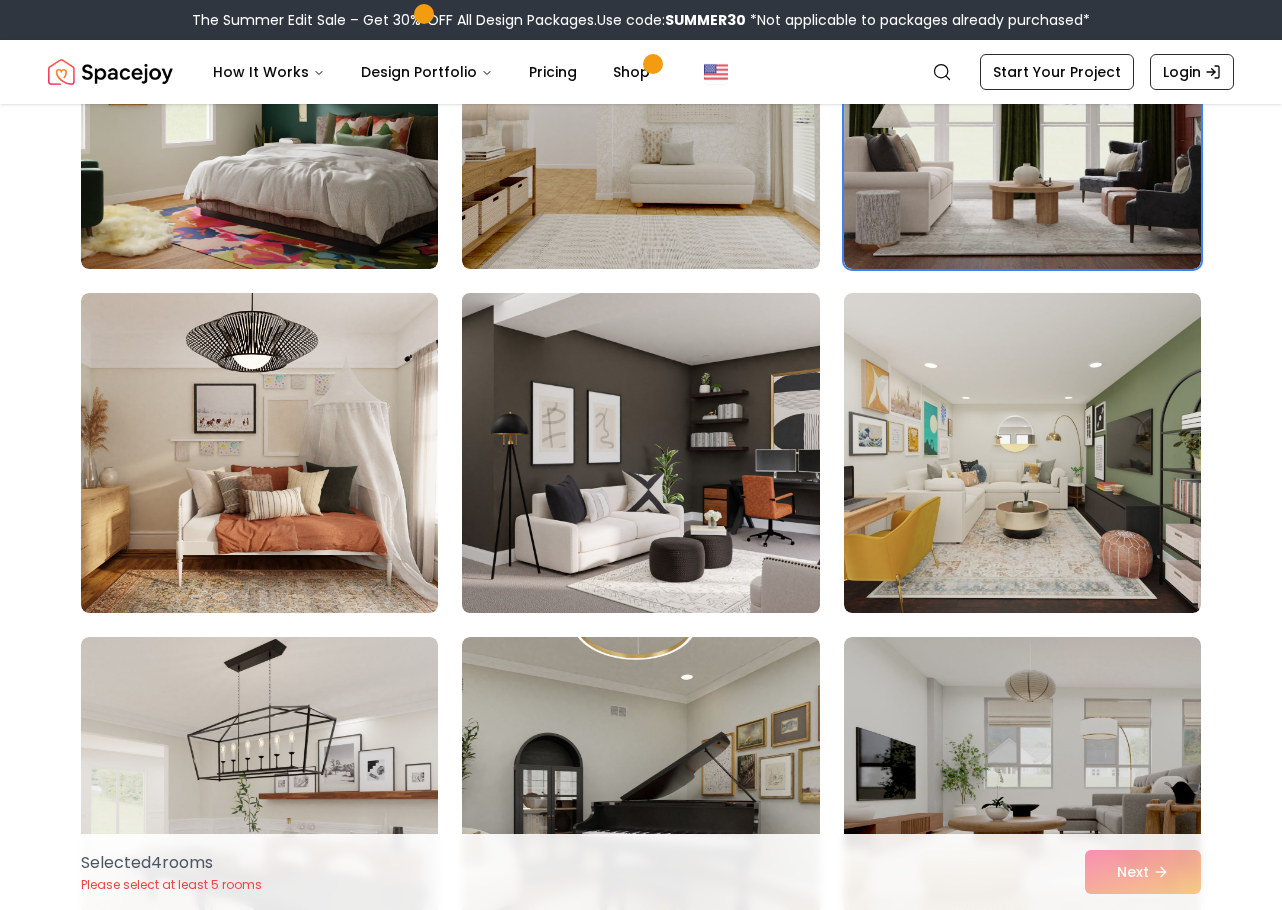 scroll, scrollTop: 1700, scrollLeft: 0, axis: vertical 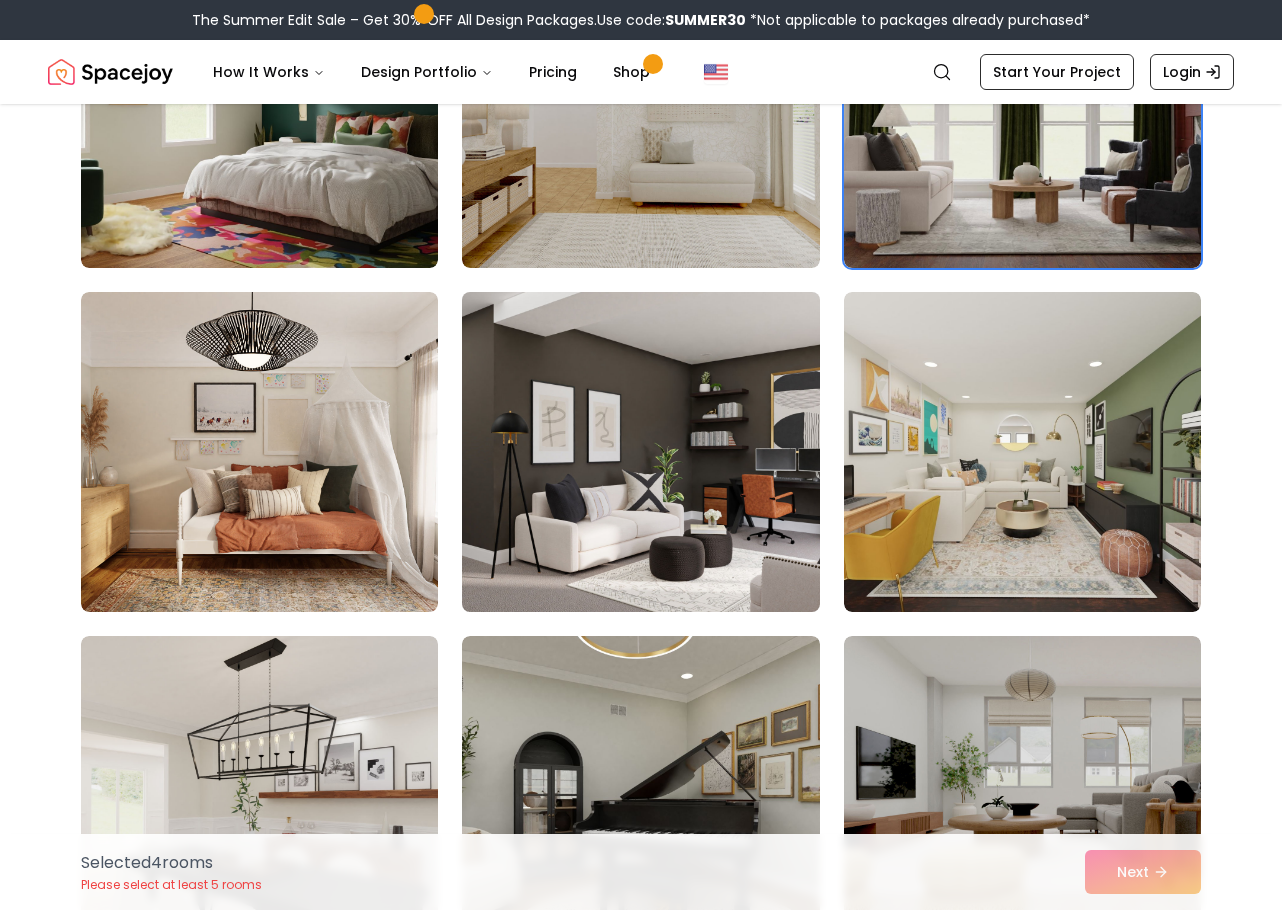click at bounding box center [640, 452] 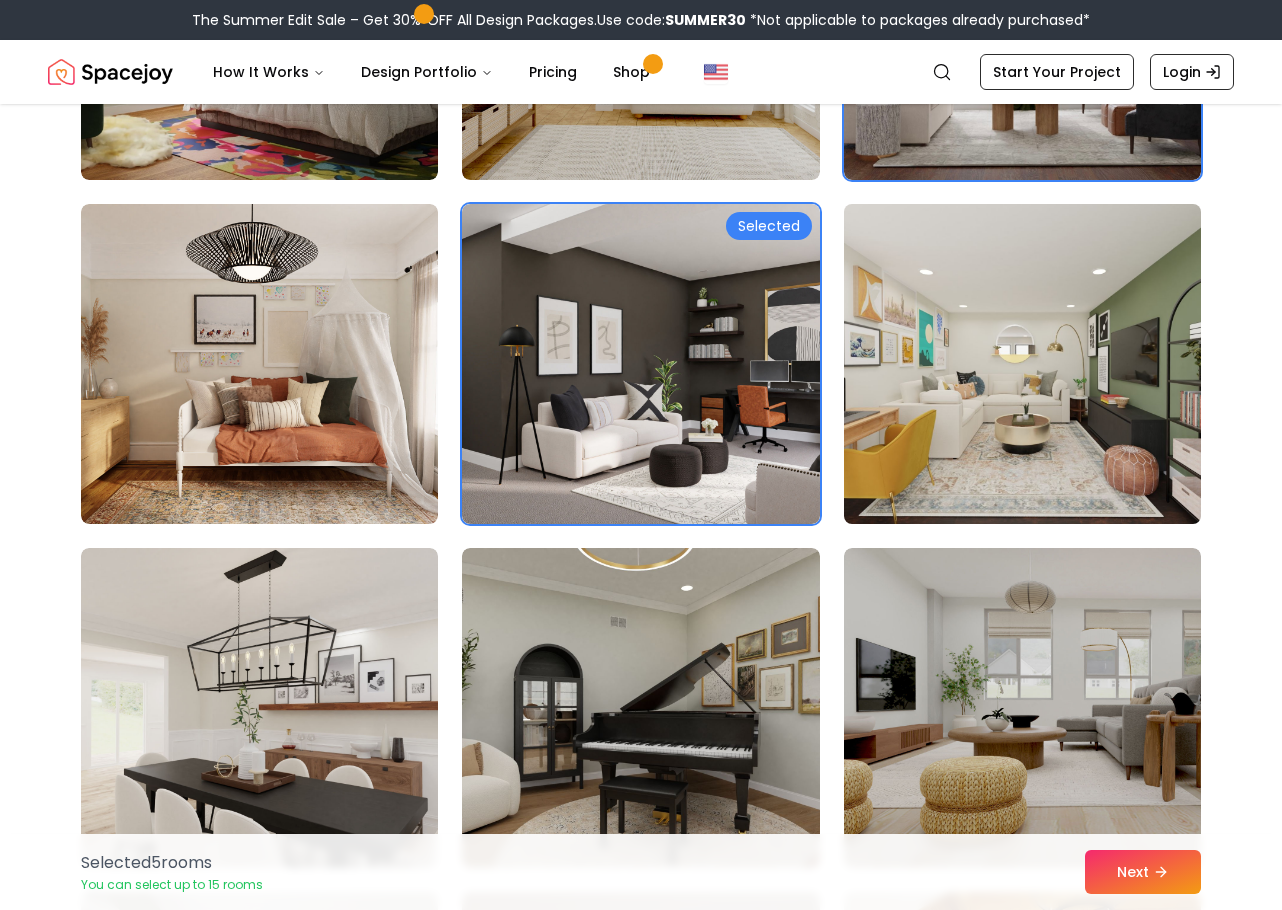 scroll, scrollTop: 1900, scrollLeft: 0, axis: vertical 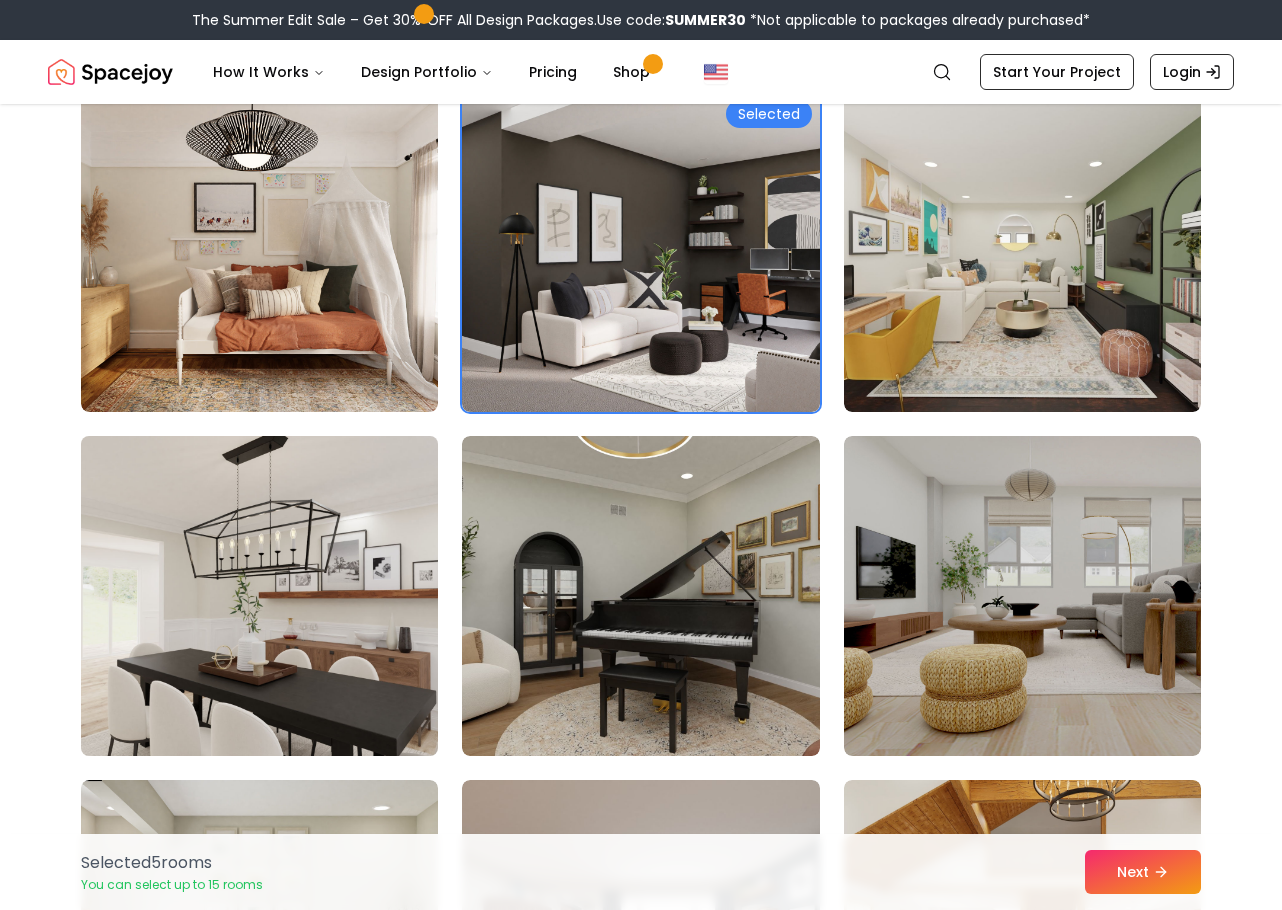click at bounding box center (259, 596) 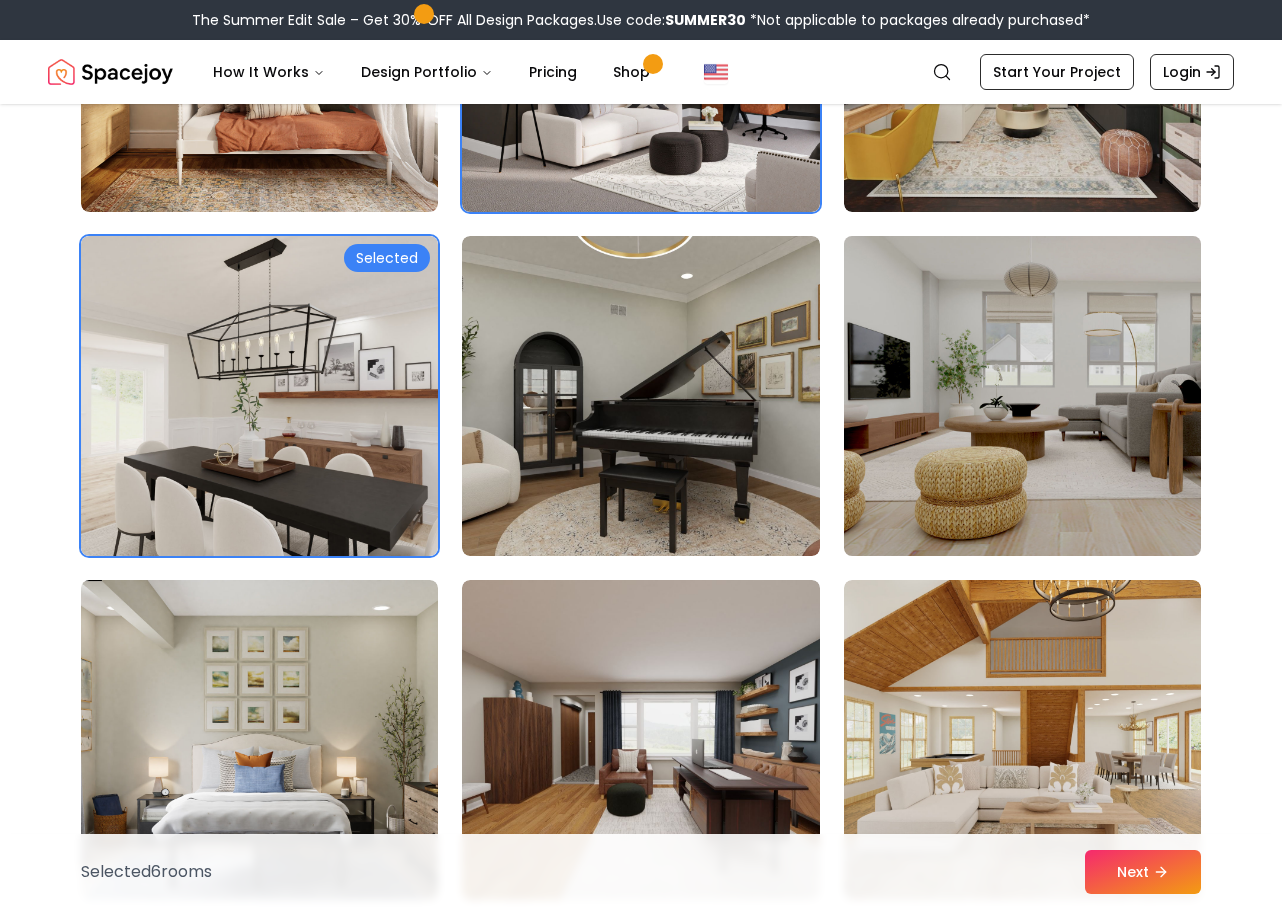 click at bounding box center (1022, 396) 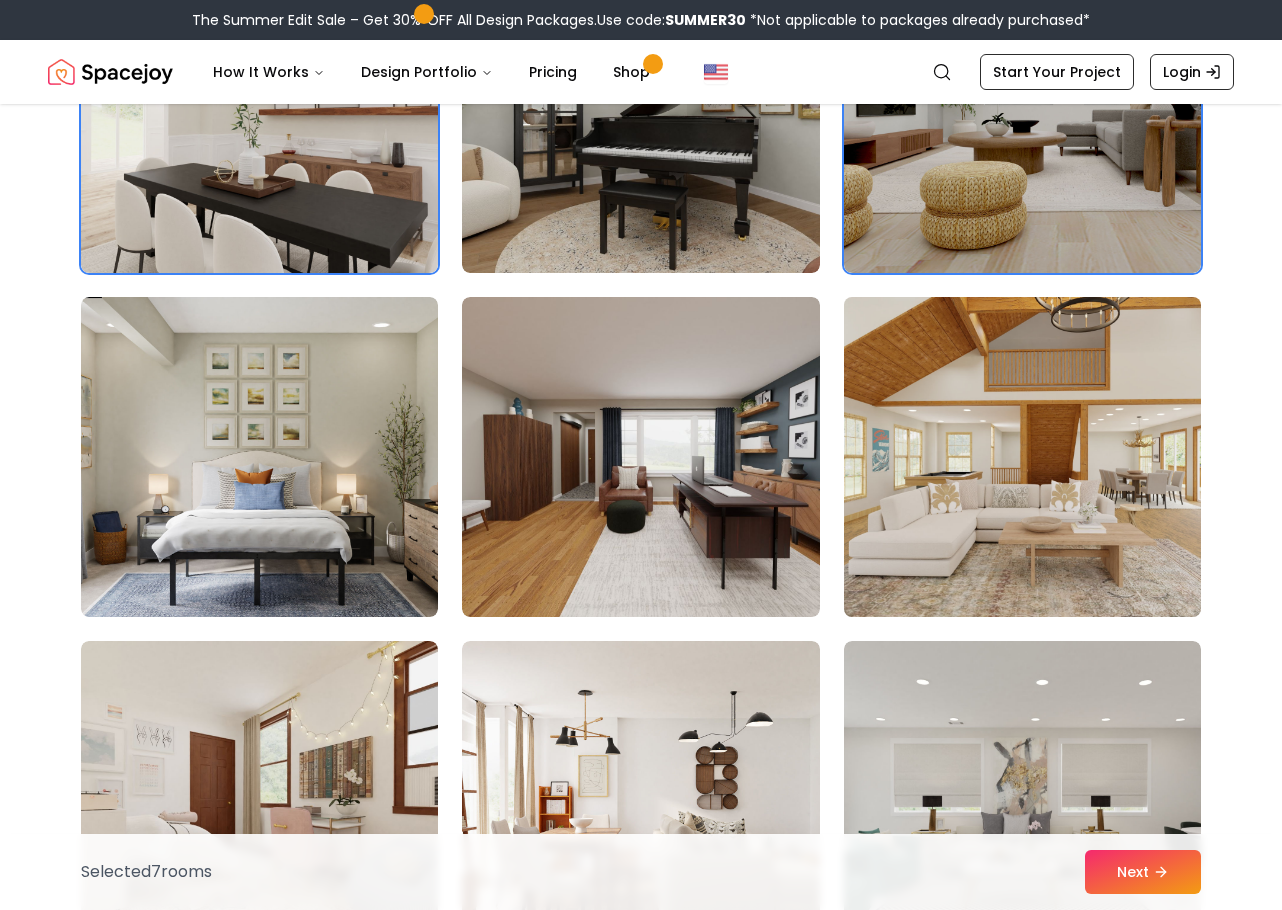 scroll, scrollTop: 2400, scrollLeft: 0, axis: vertical 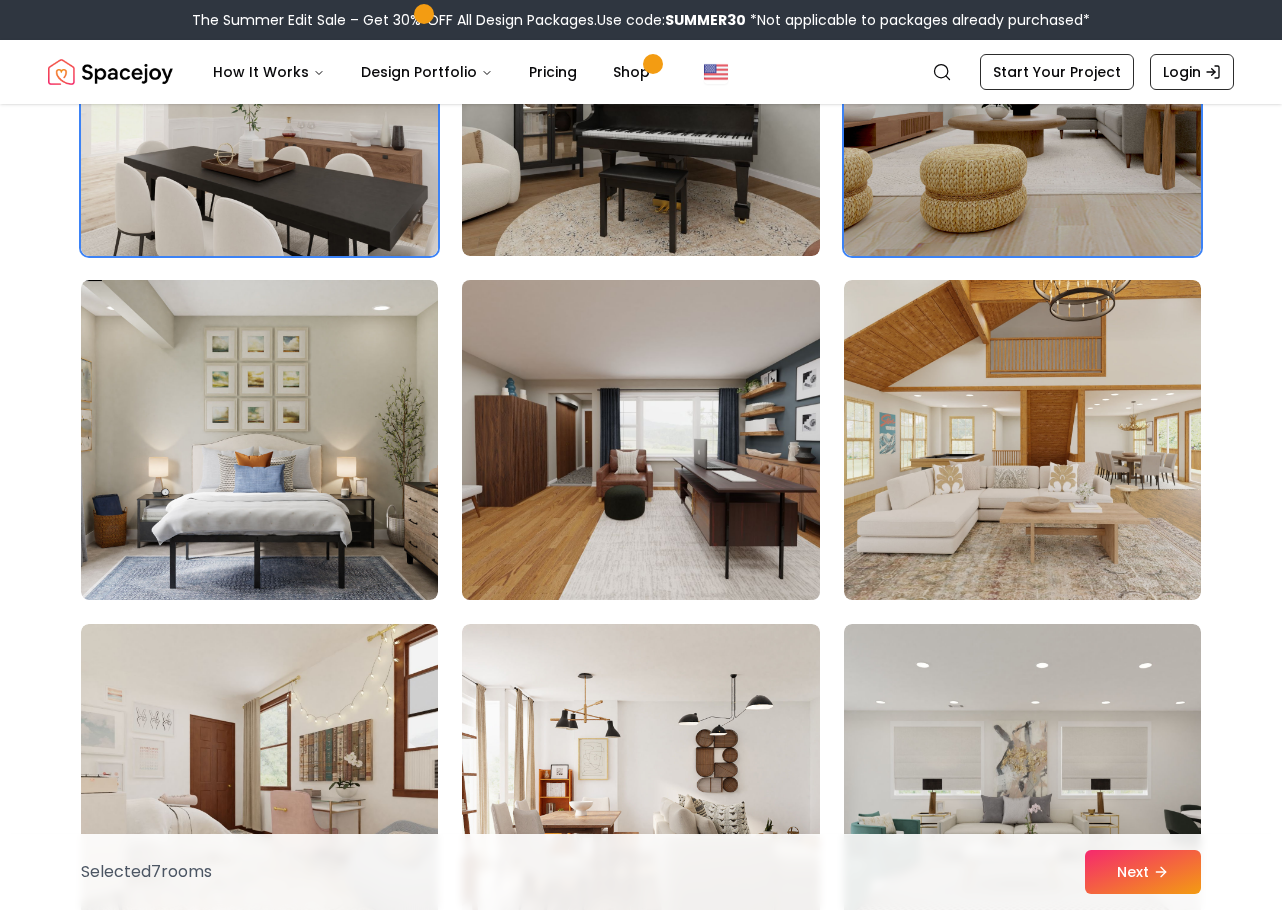 click at bounding box center [640, 440] 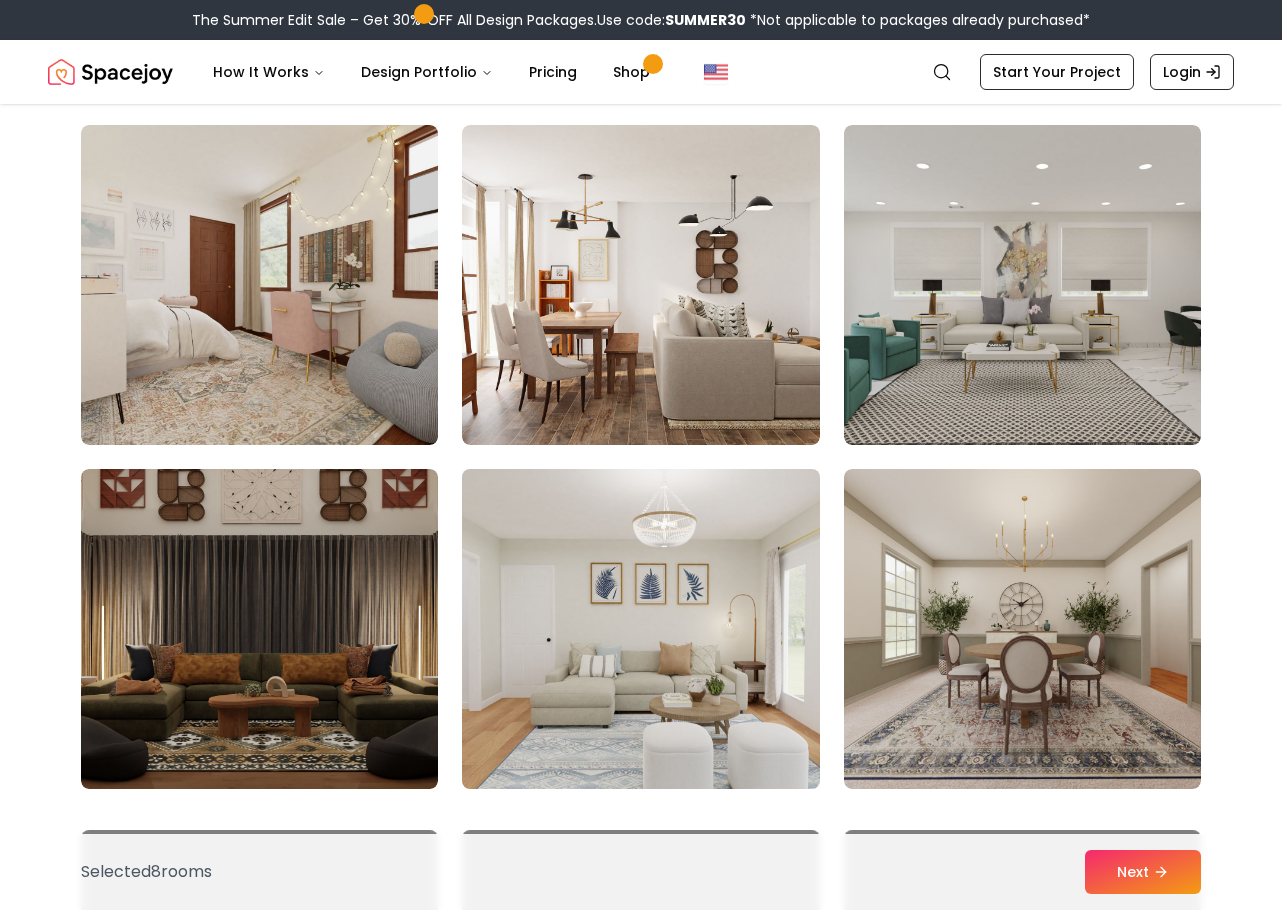 scroll, scrollTop: 2900, scrollLeft: 0, axis: vertical 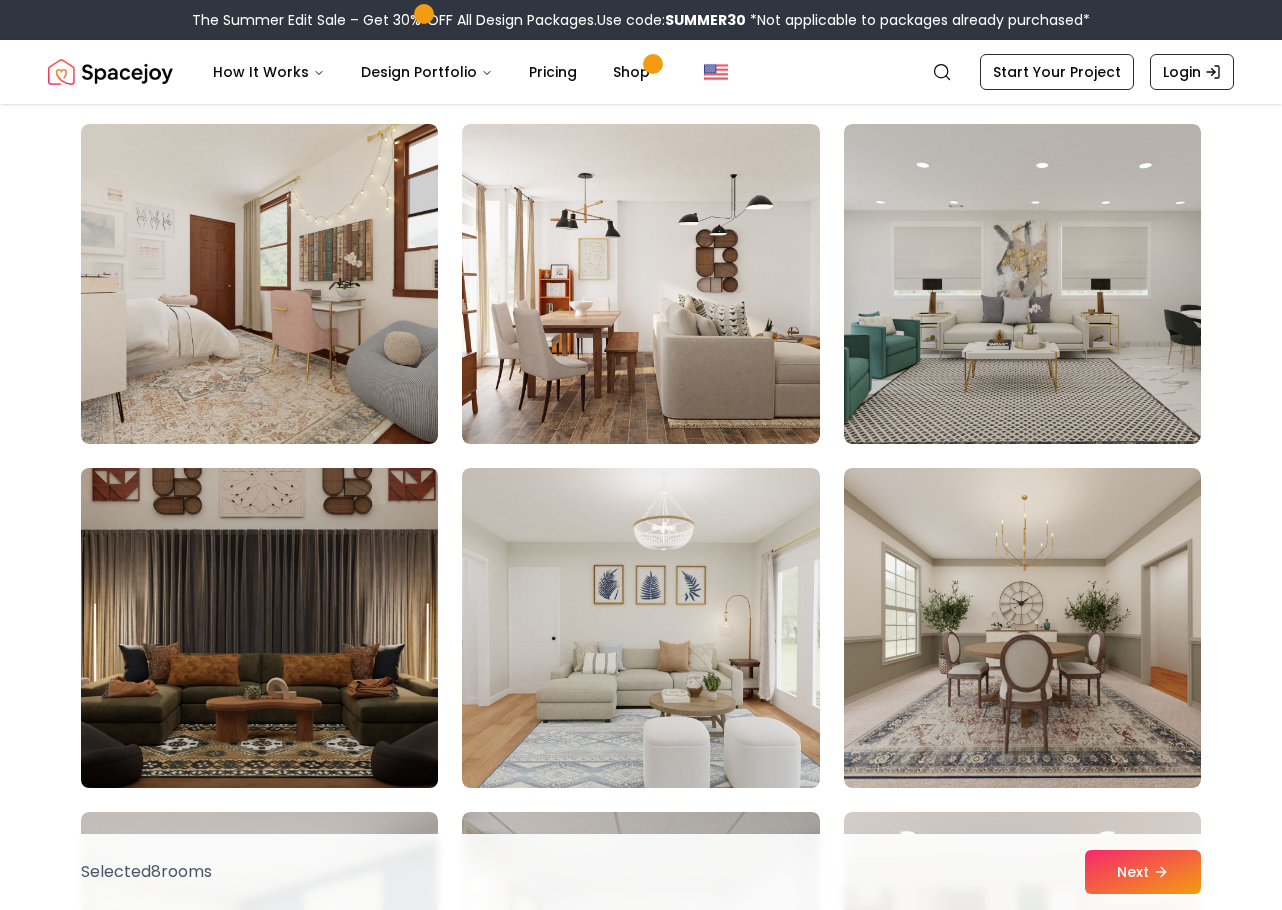 click at bounding box center [259, 628] 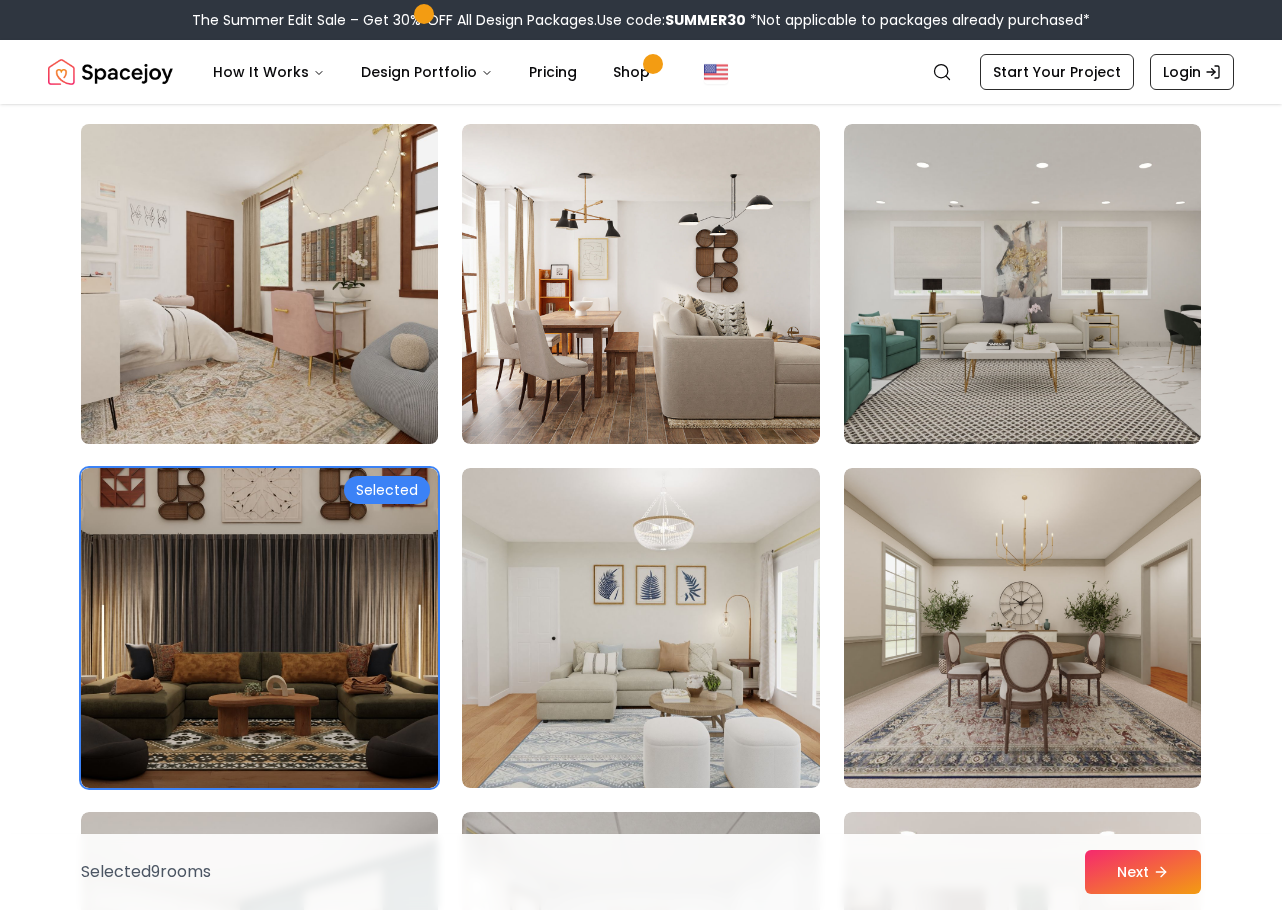click at bounding box center (259, 284) 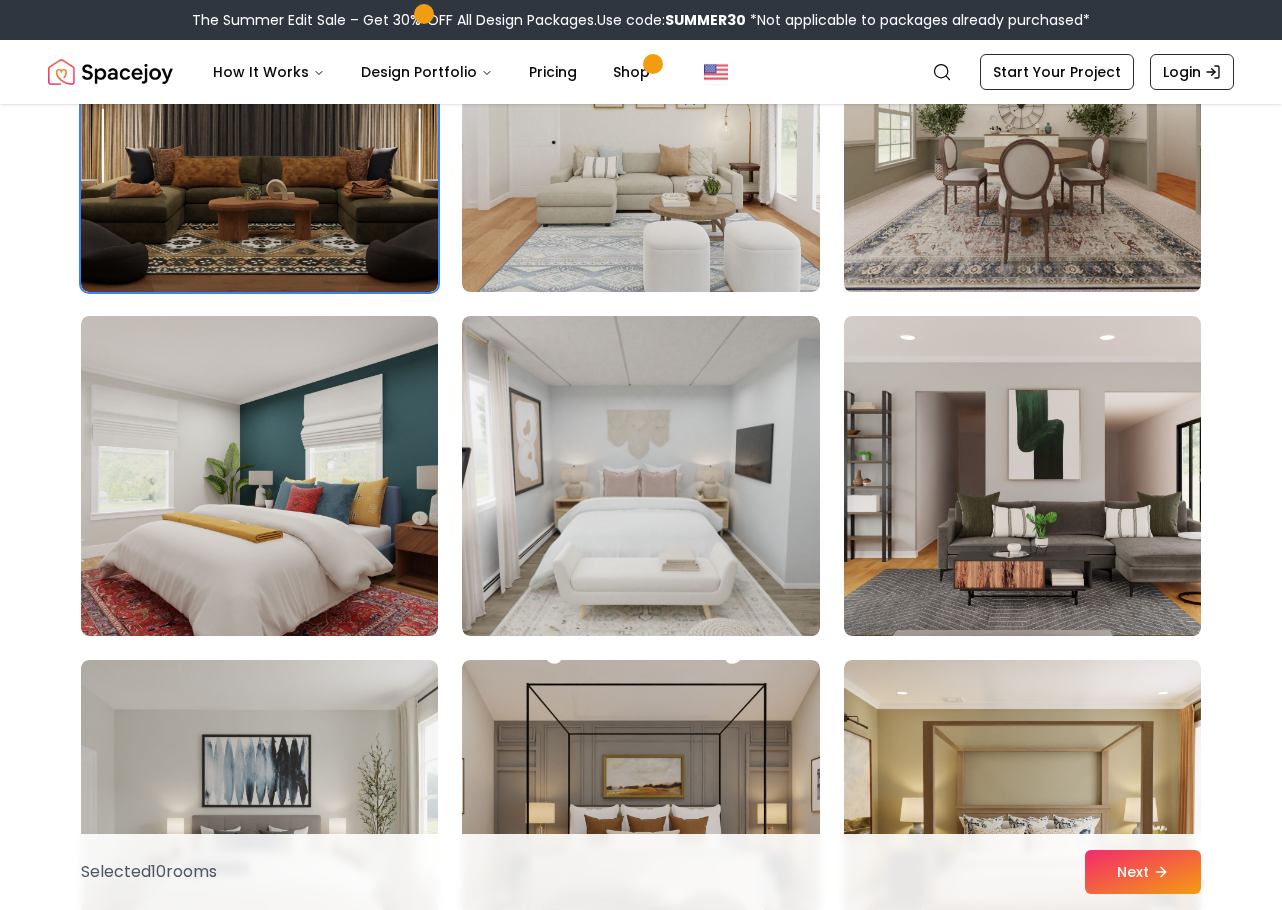 scroll, scrollTop: 3400, scrollLeft: 0, axis: vertical 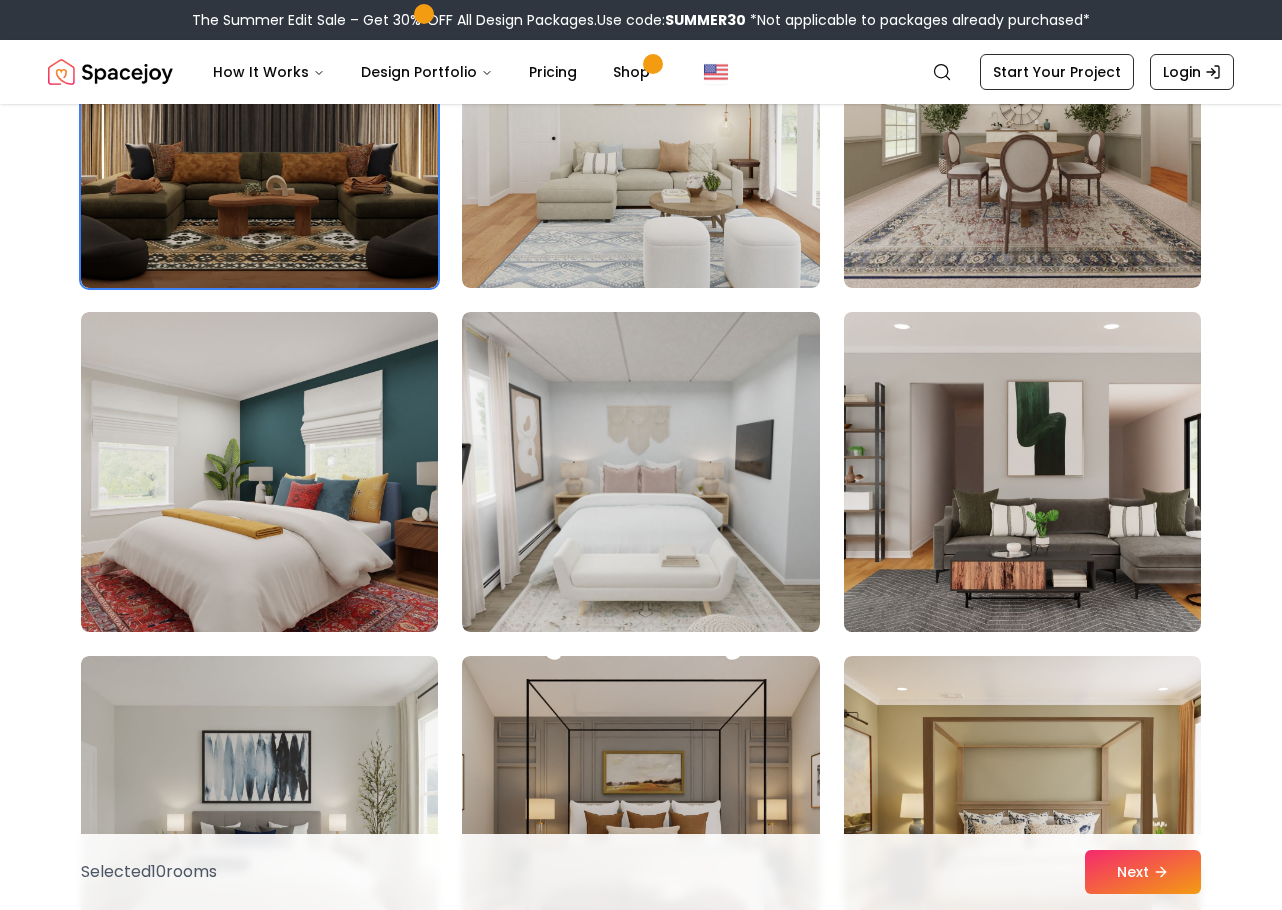 click at bounding box center (1022, 472) 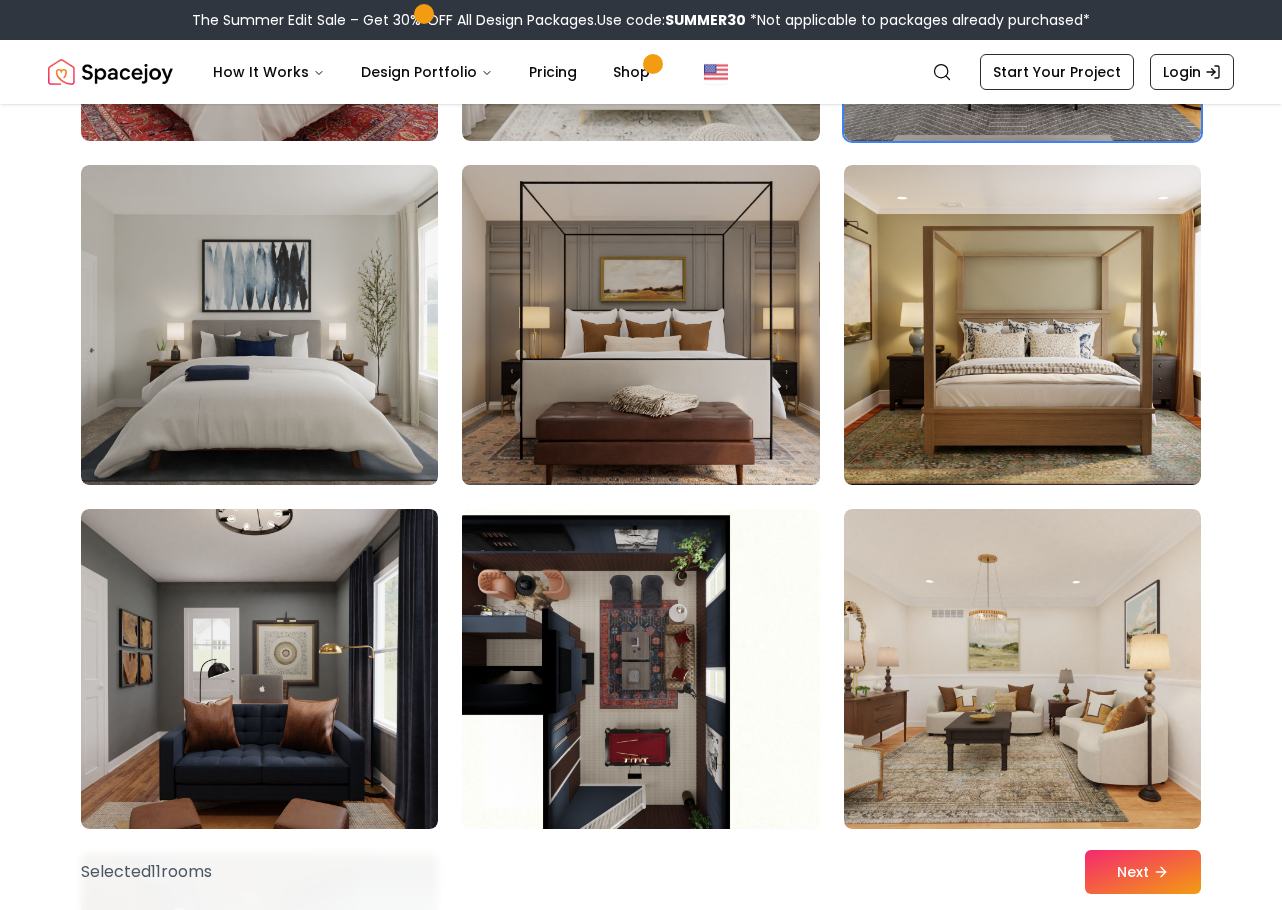 scroll, scrollTop: 3900, scrollLeft: 0, axis: vertical 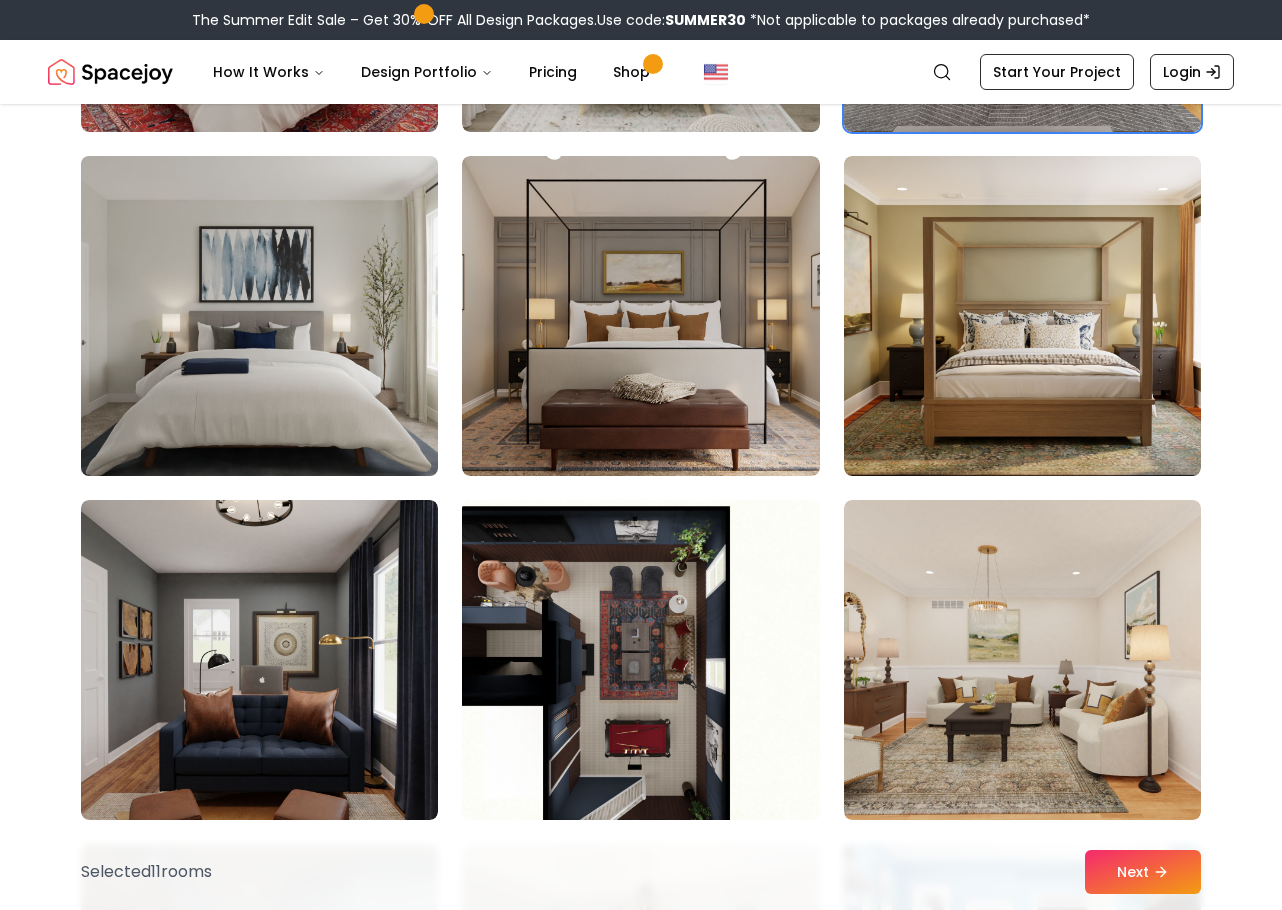 click at bounding box center [259, 316] 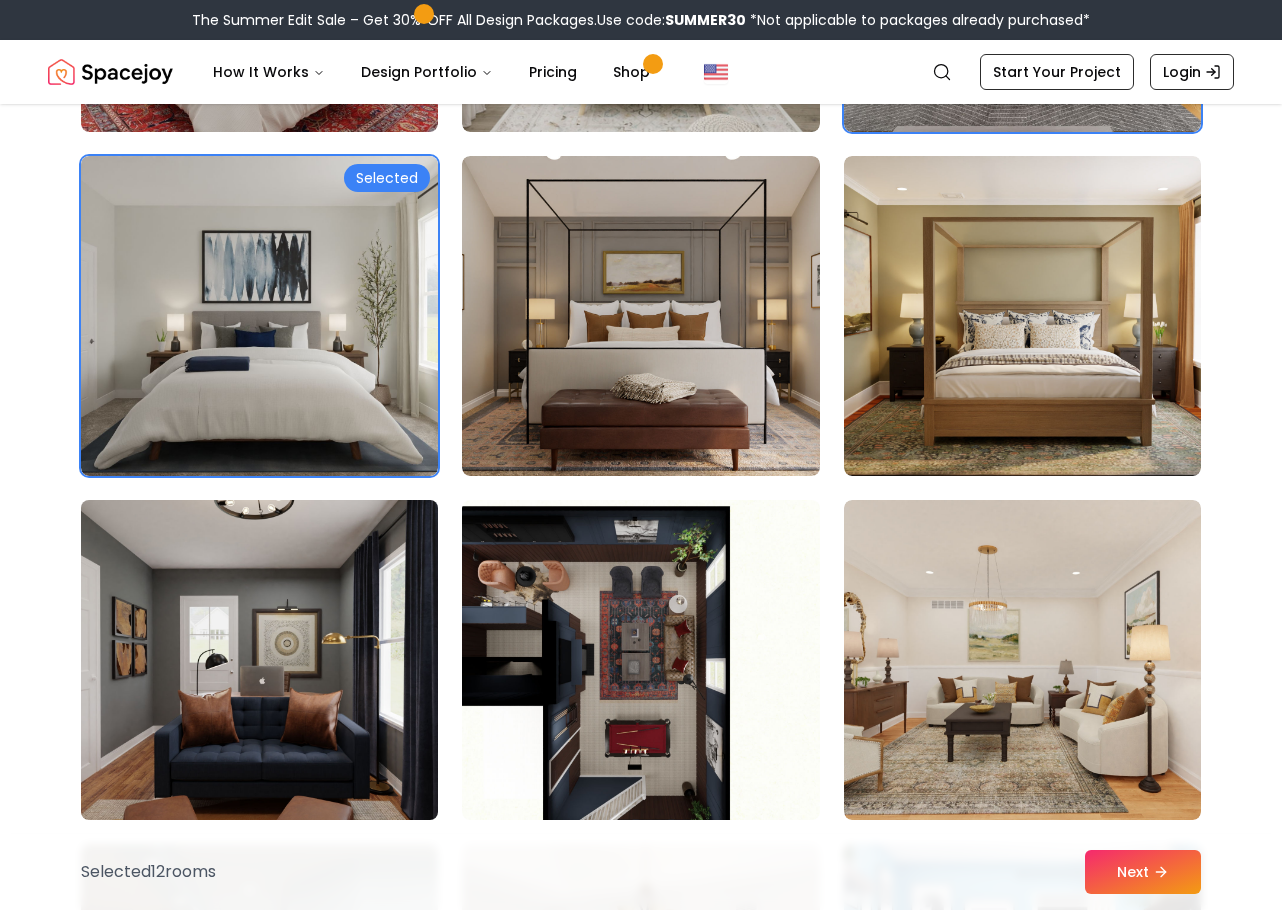 click at bounding box center [259, 660] 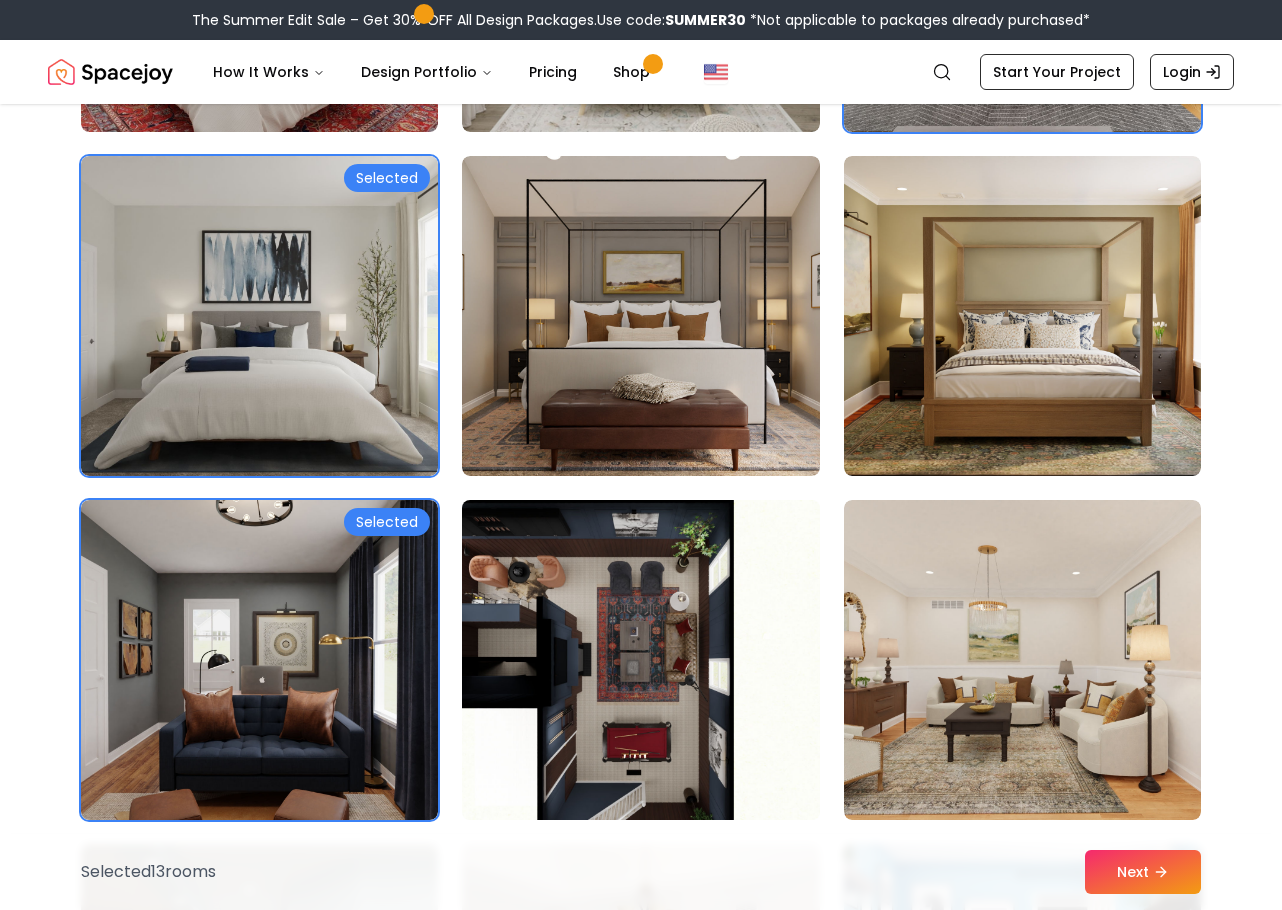 click at bounding box center [640, 660] 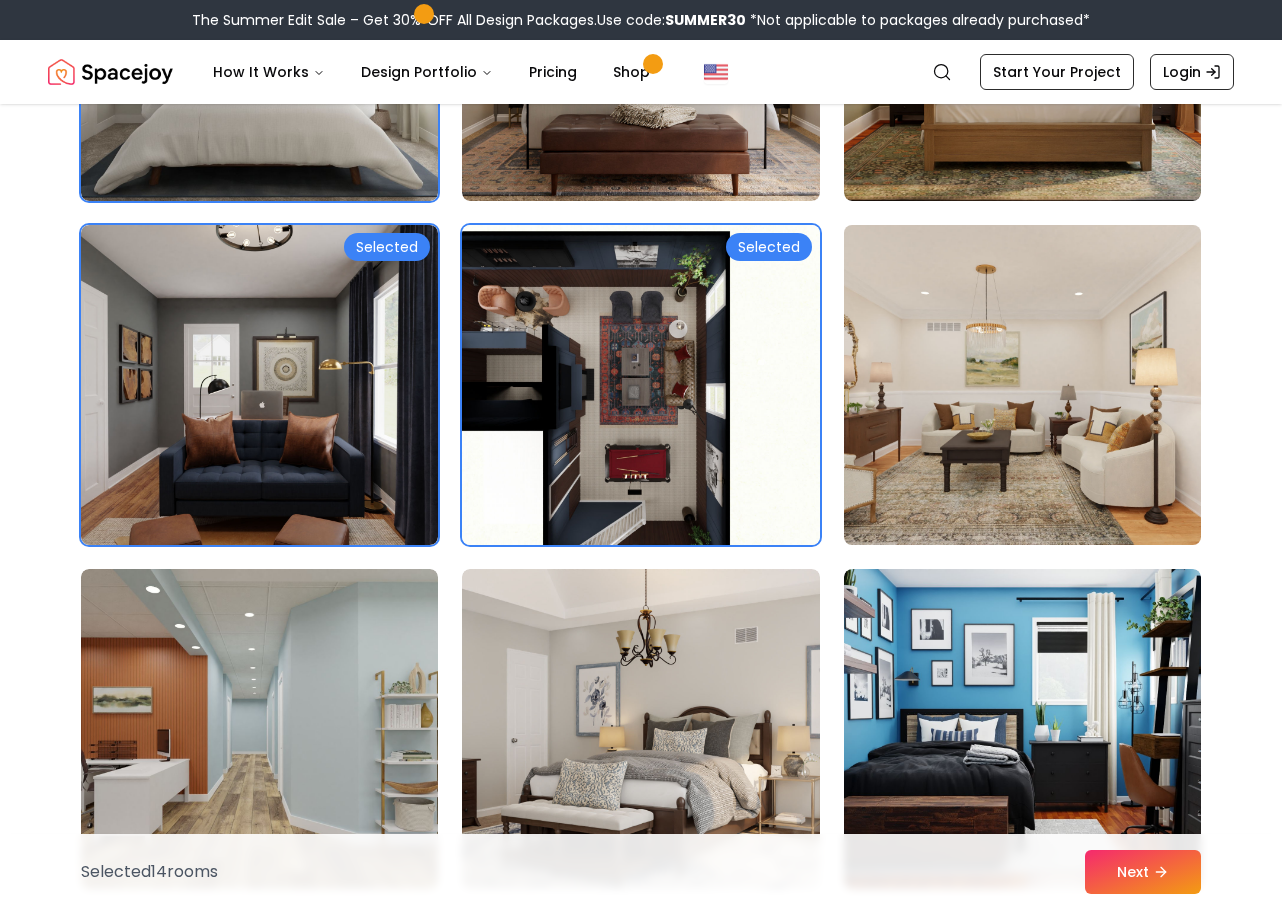 scroll, scrollTop: 4300, scrollLeft: 0, axis: vertical 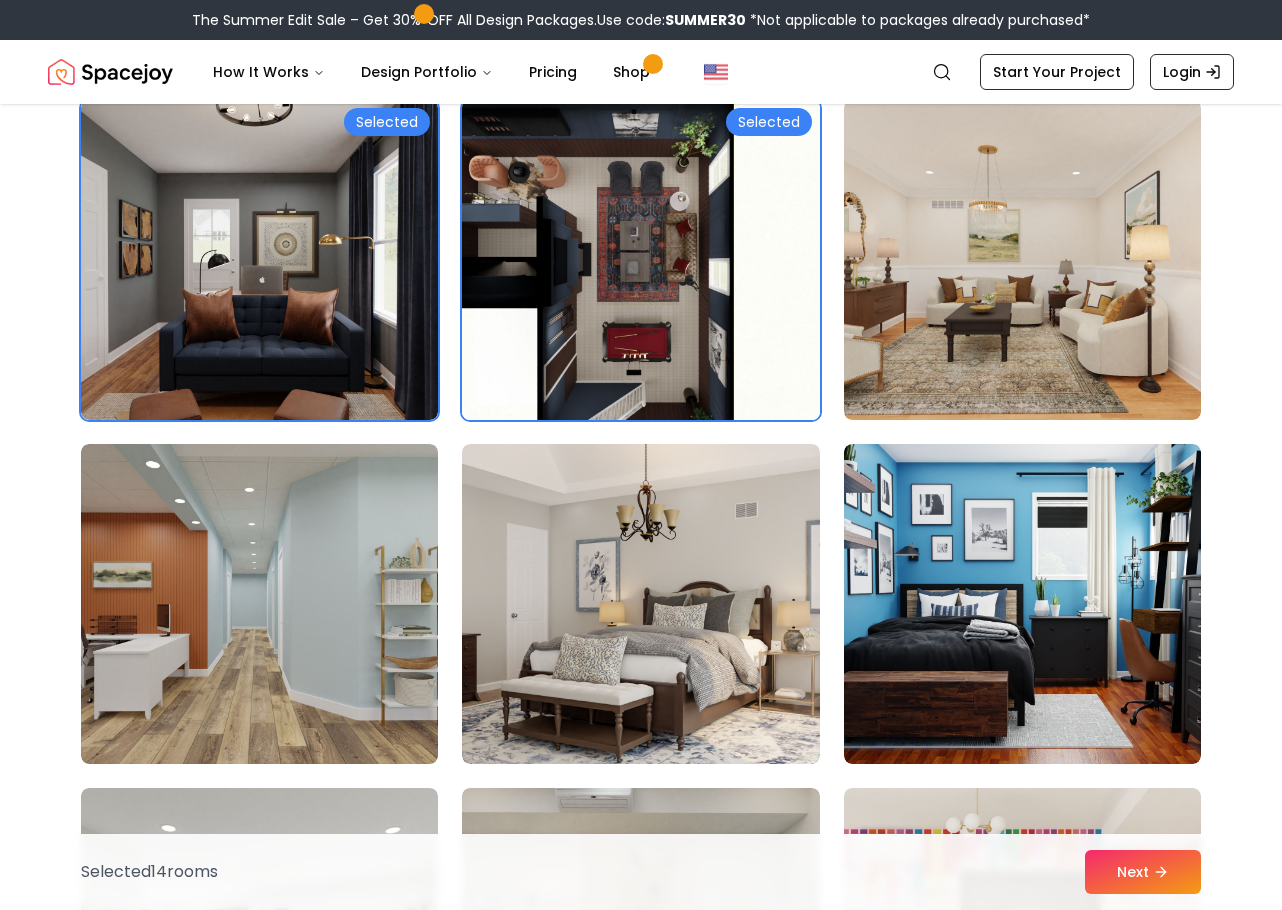 click at bounding box center [640, 260] 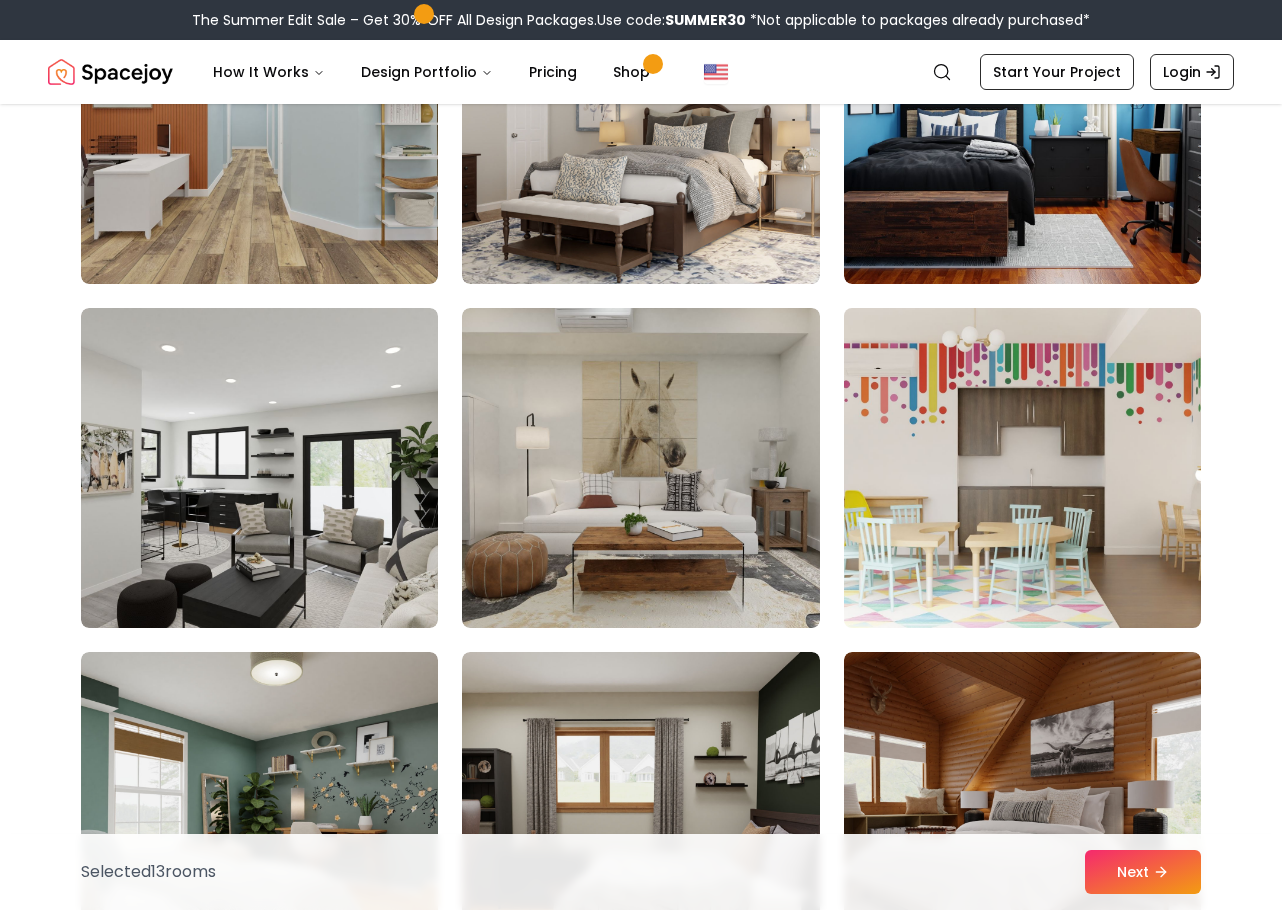 scroll, scrollTop: 4800, scrollLeft: 0, axis: vertical 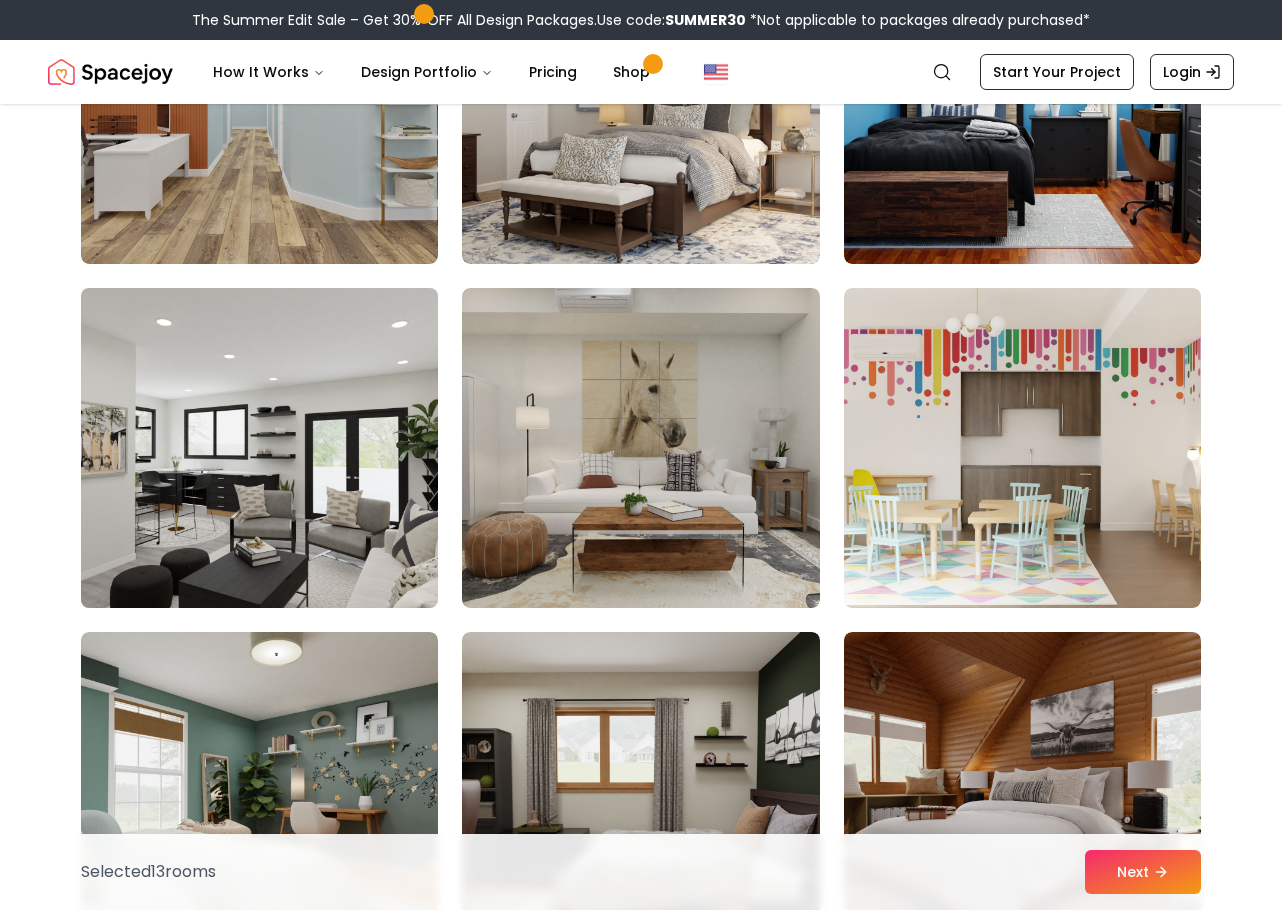 click at bounding box center [259, 448] 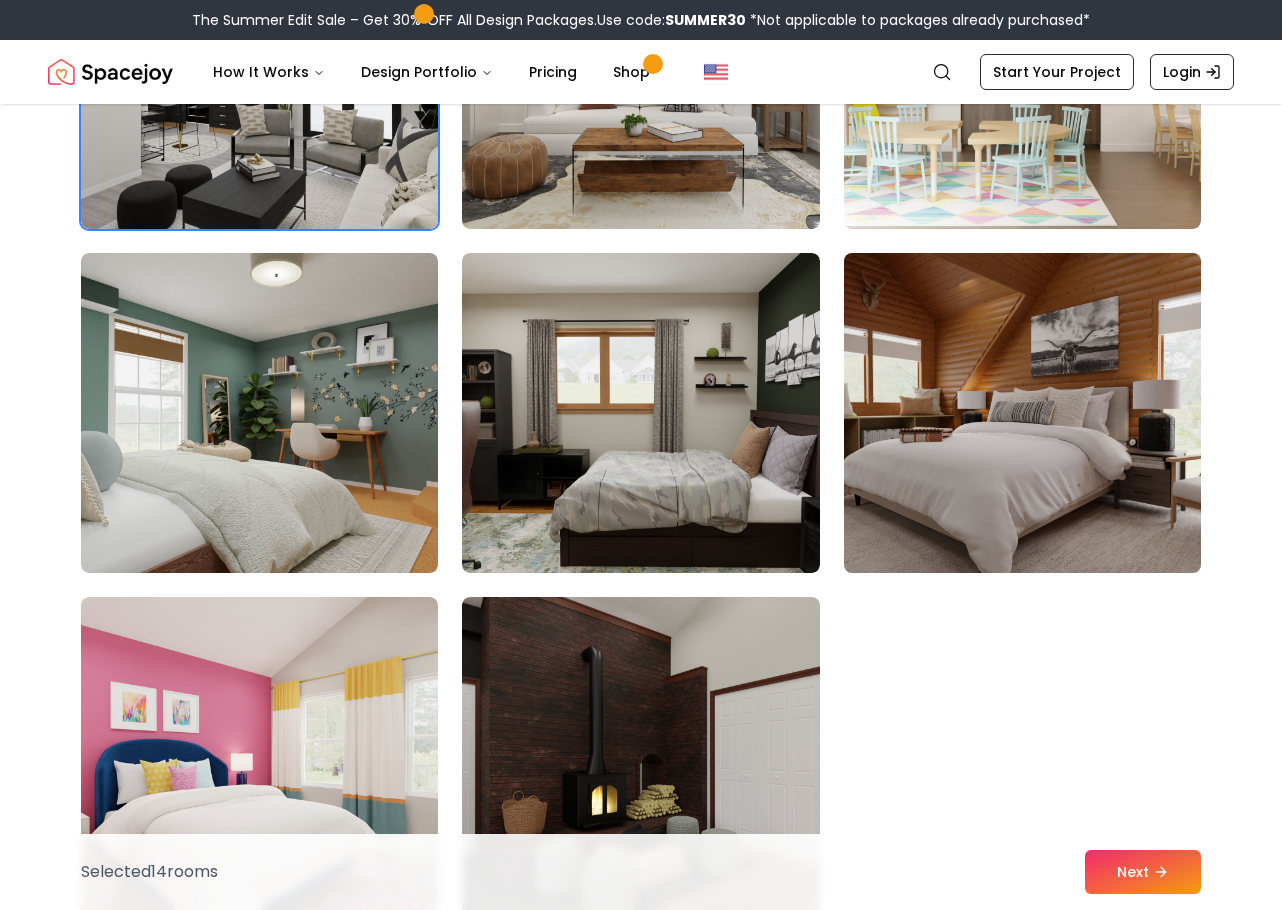 scroll, scrollTop: 5200, scrollLeft: 0, axis: vertical 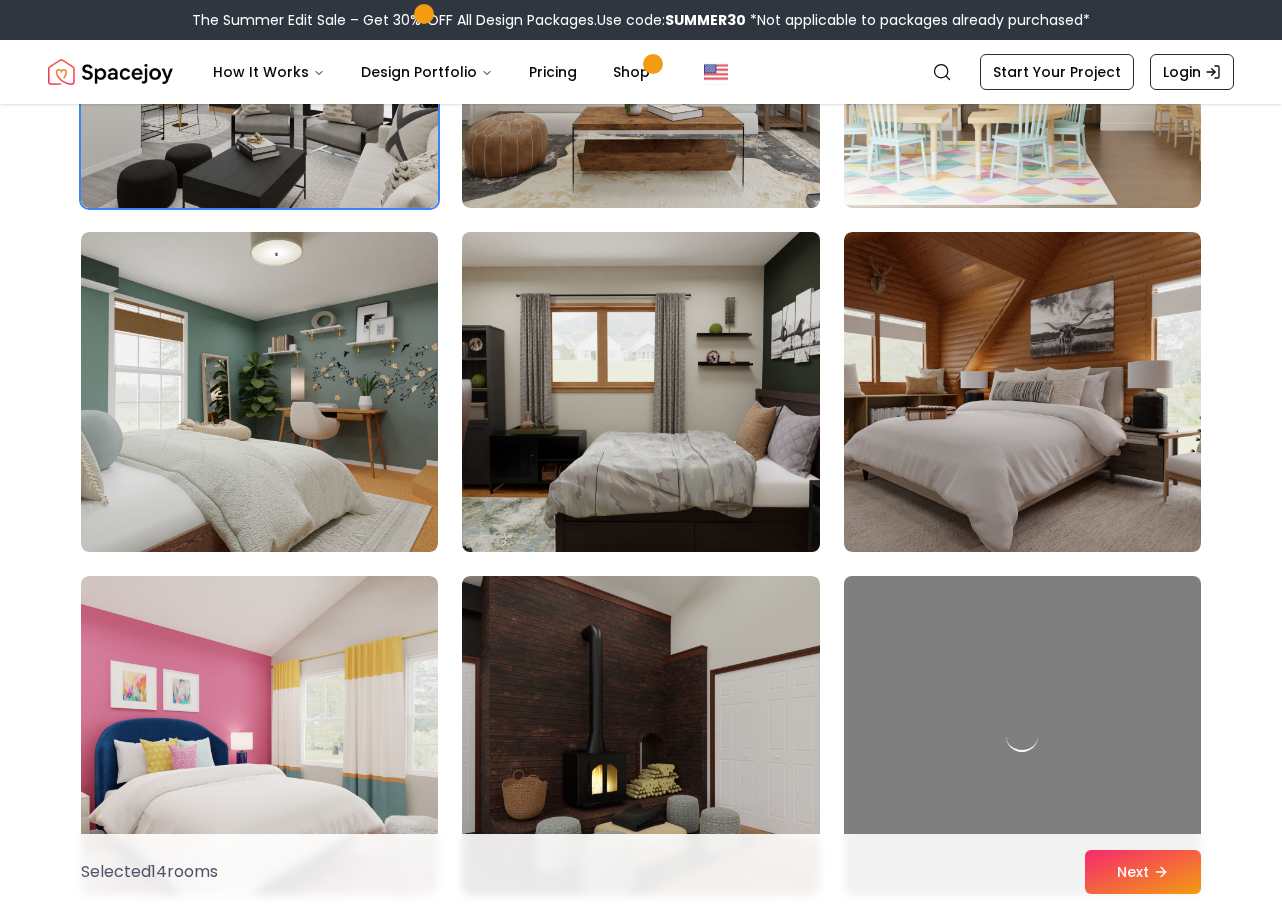 click at bounding box center (640, 392) 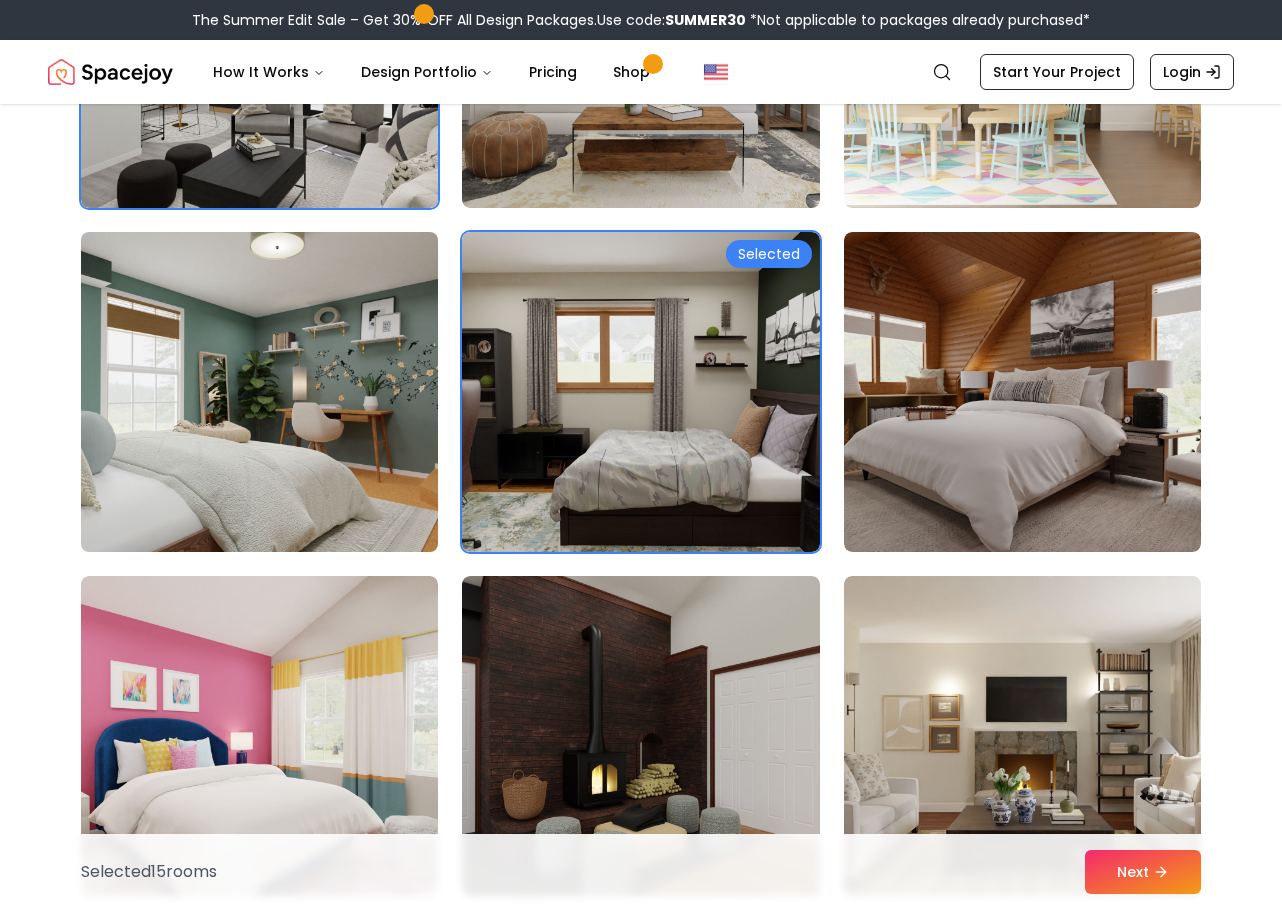 click at bounding box center (259, 392) 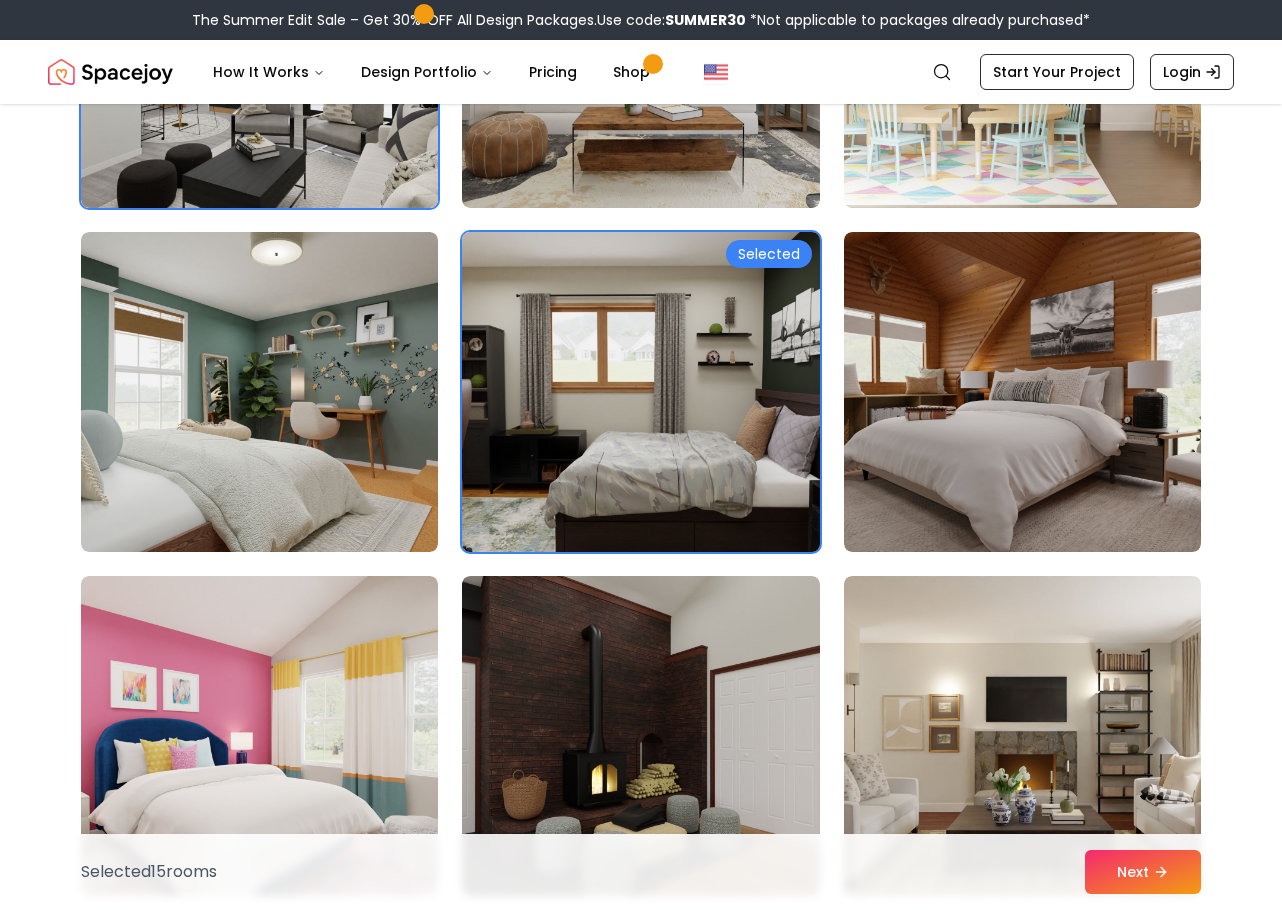 click at bounding box center (640, 392) 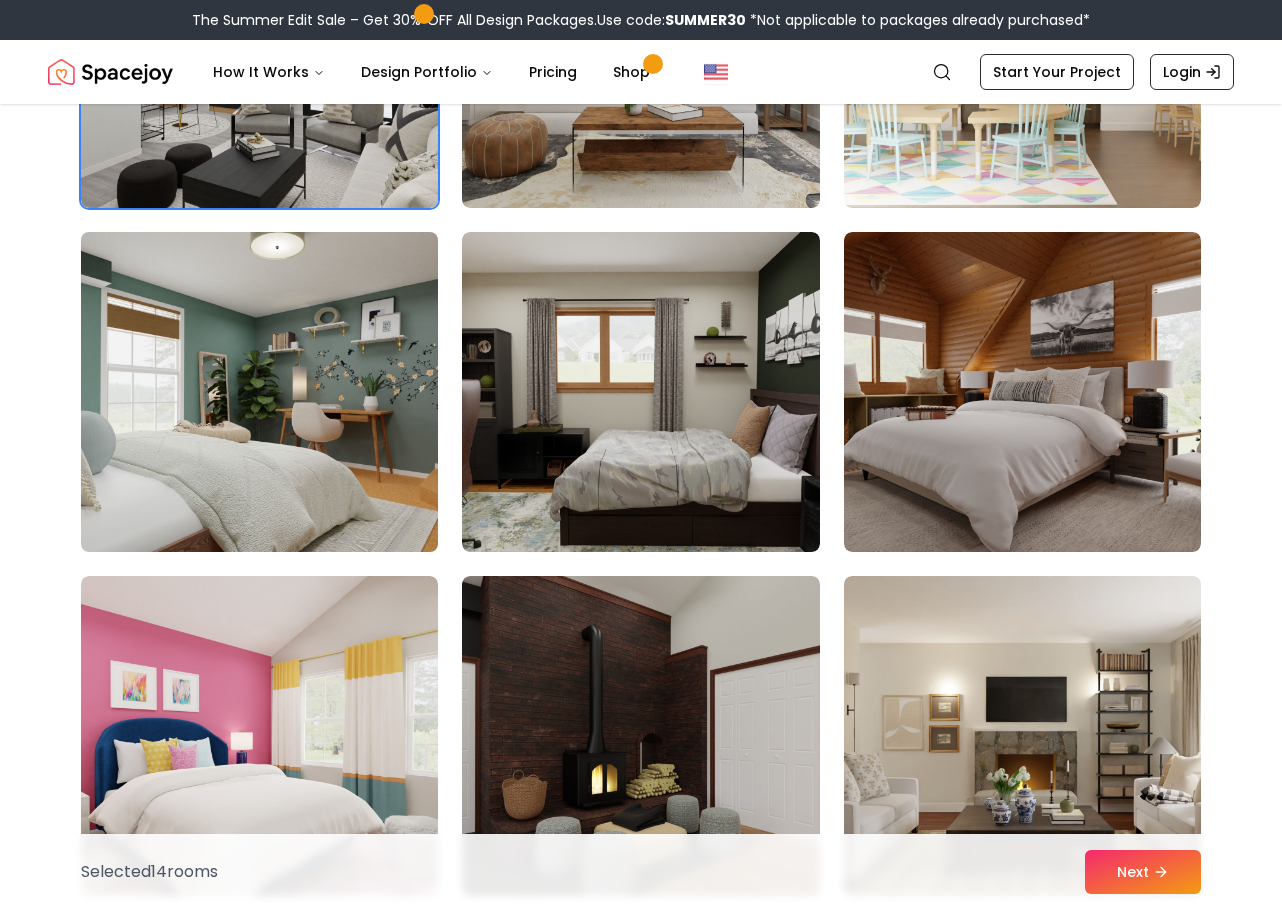 click at bounding box center [259, 392] 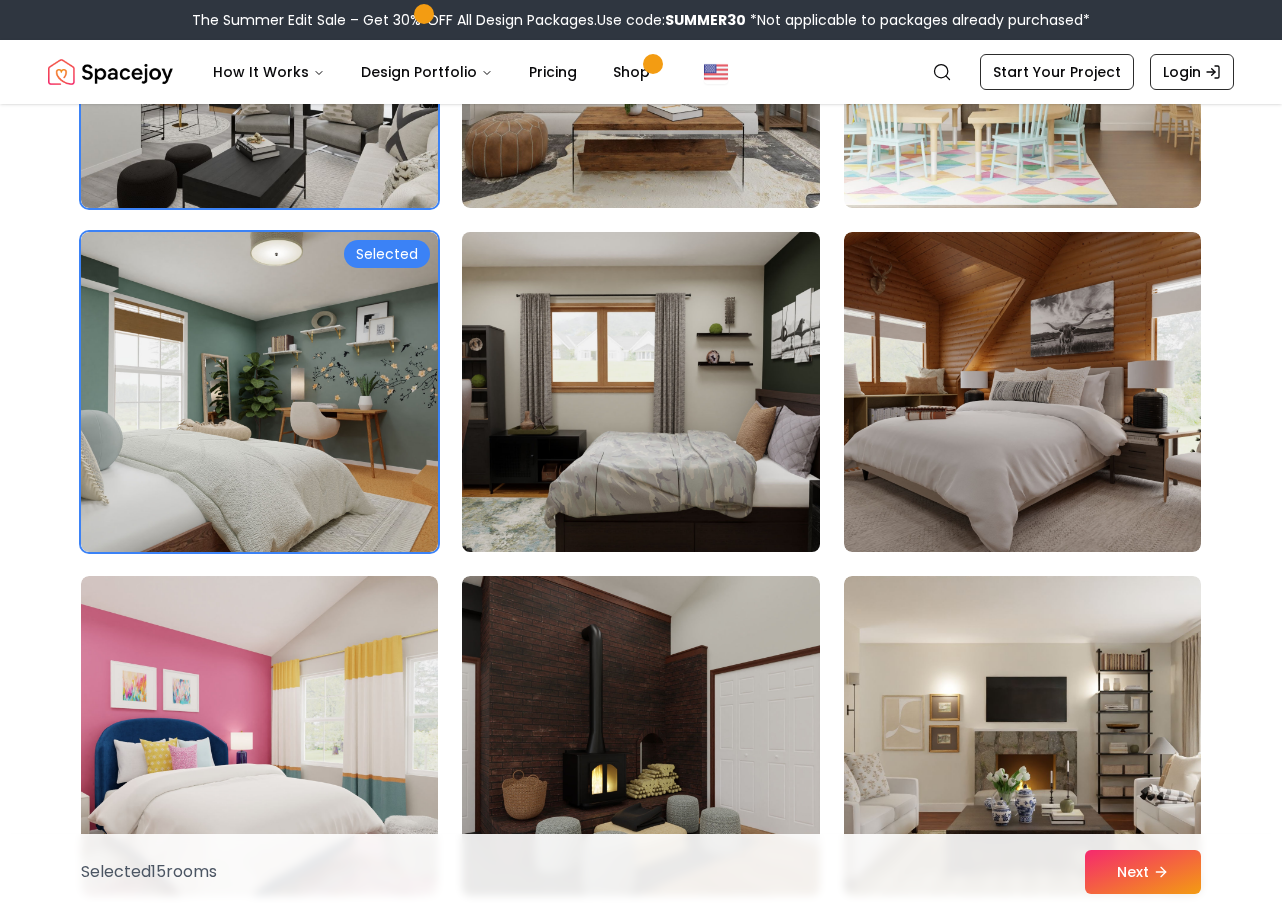 click at bounding box center [640, 392] 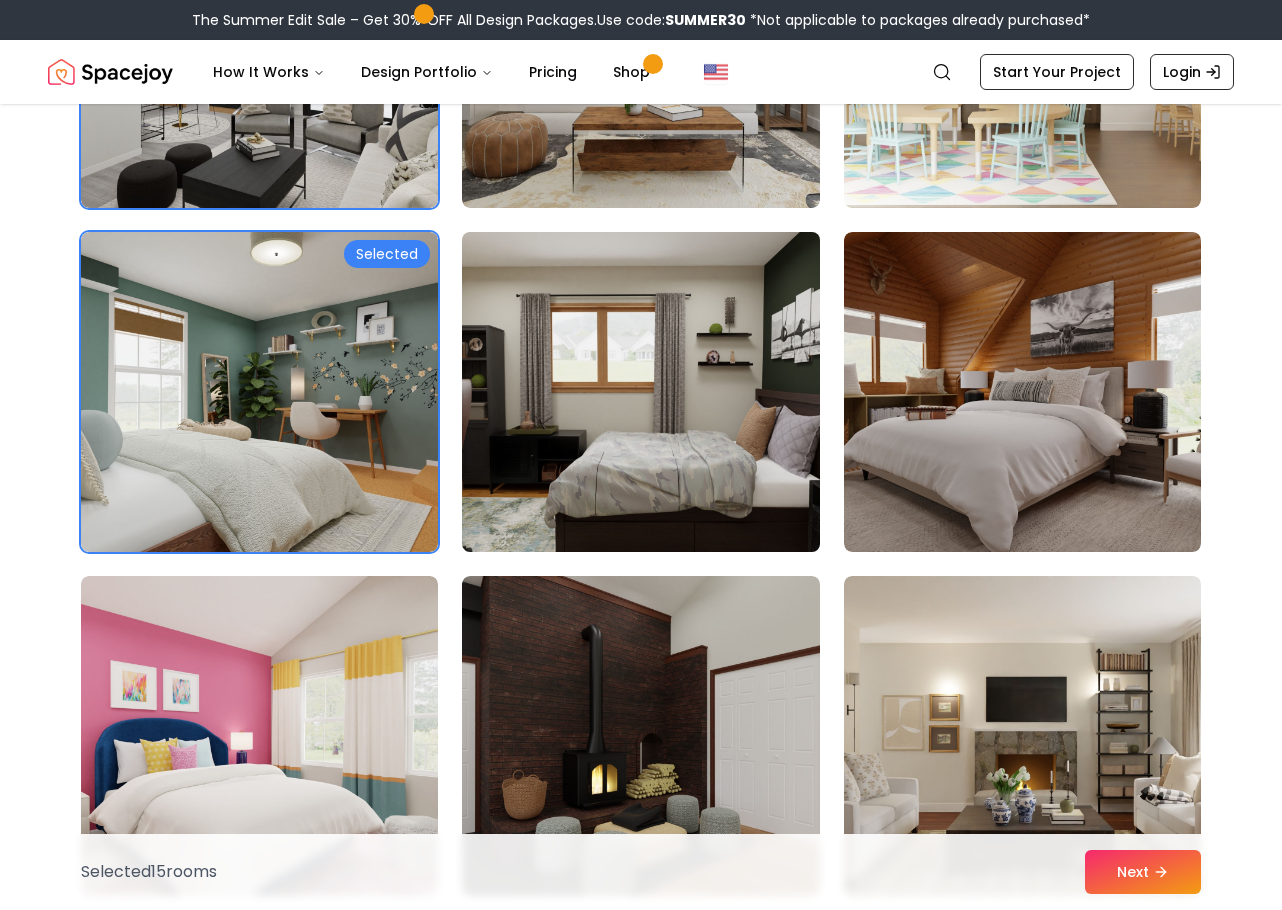 click at bounding box center [640, 392] 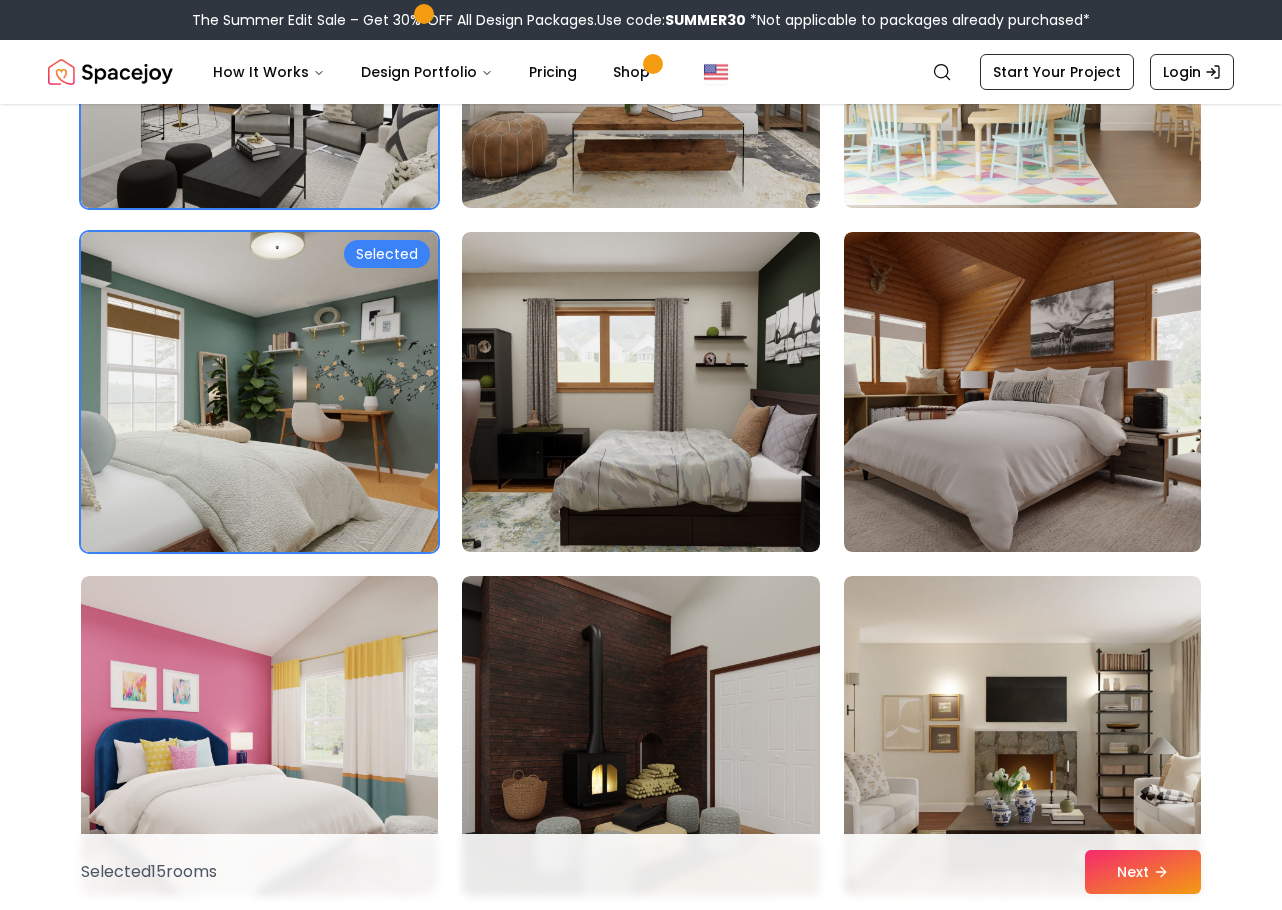 click at bounding box center [259, 392] 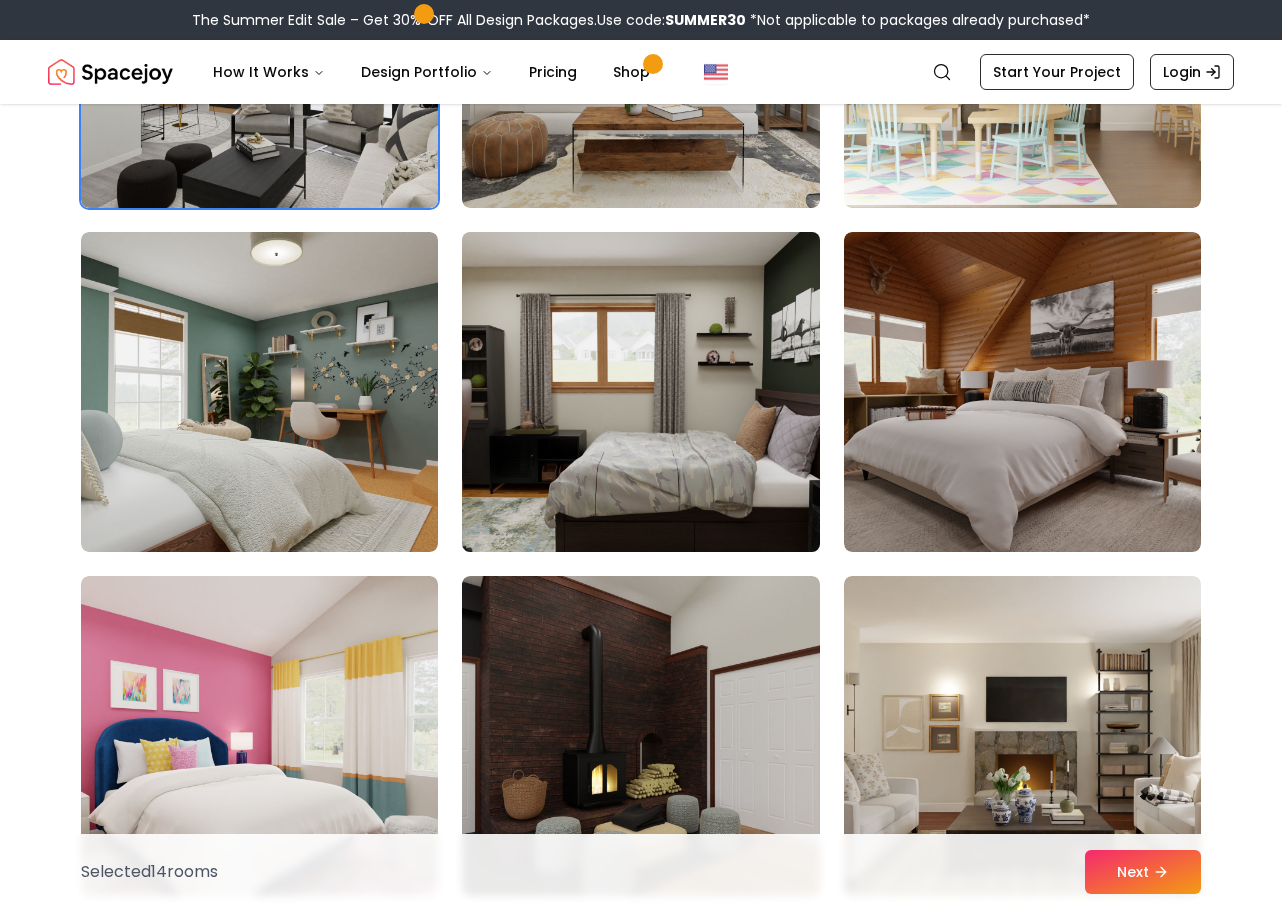 drag, startPoint x: 636, startPoint y: 370, endPoint x: 715, endPoint y: 374, distance: 79.101204 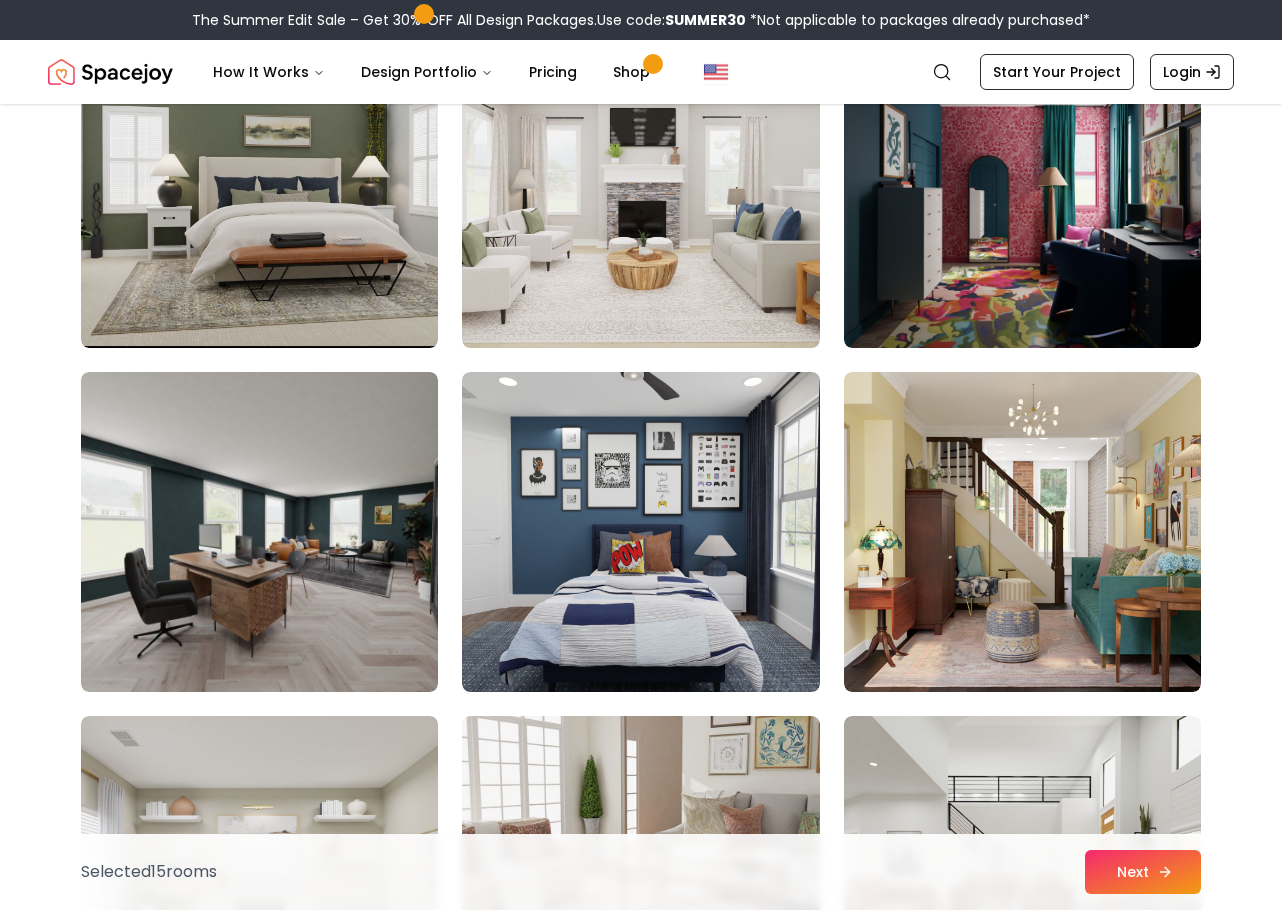 click on "Next" at bounding box center [1143, 872] 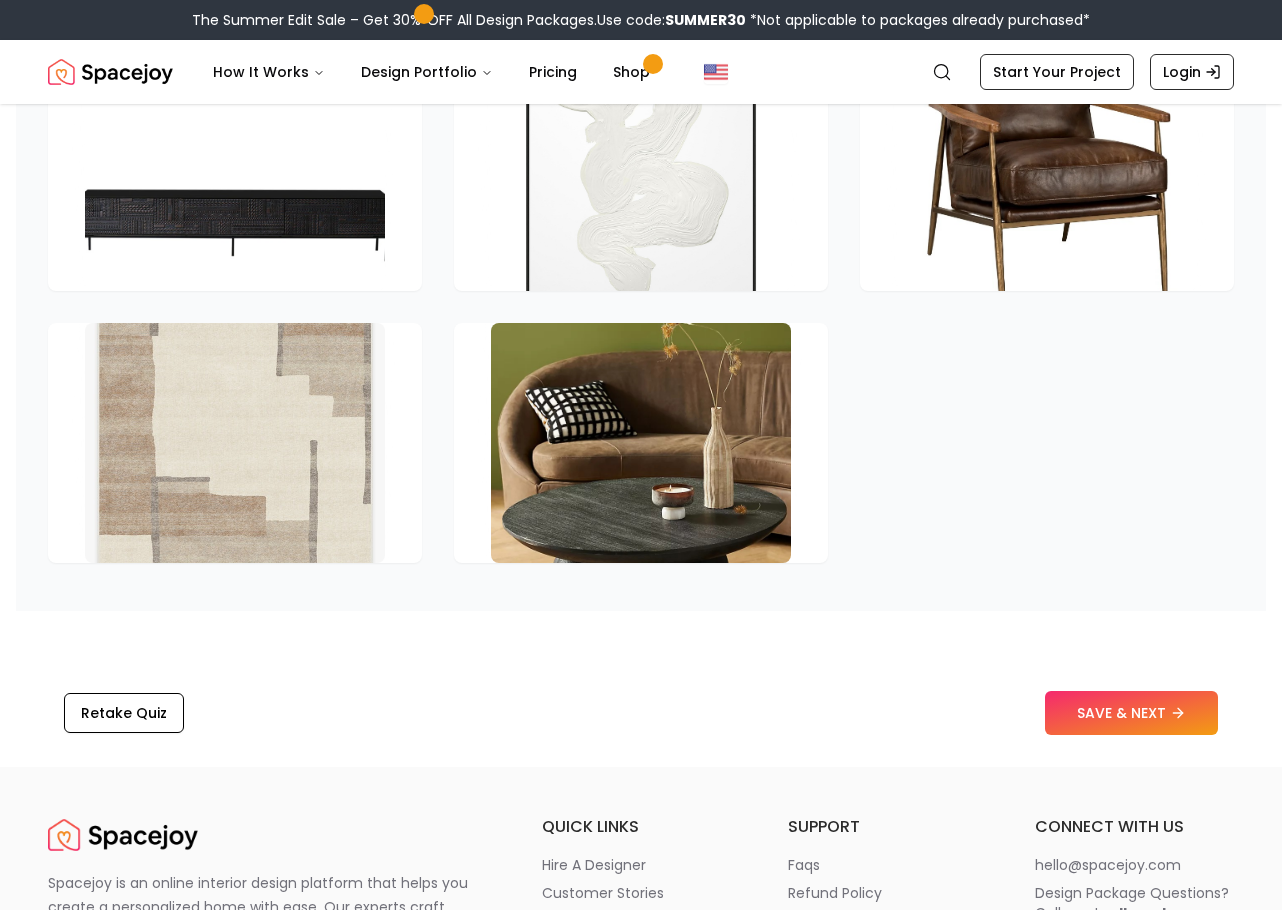 scroll, scrollTop: 2900, scrollLeft: 0, axis: vertical 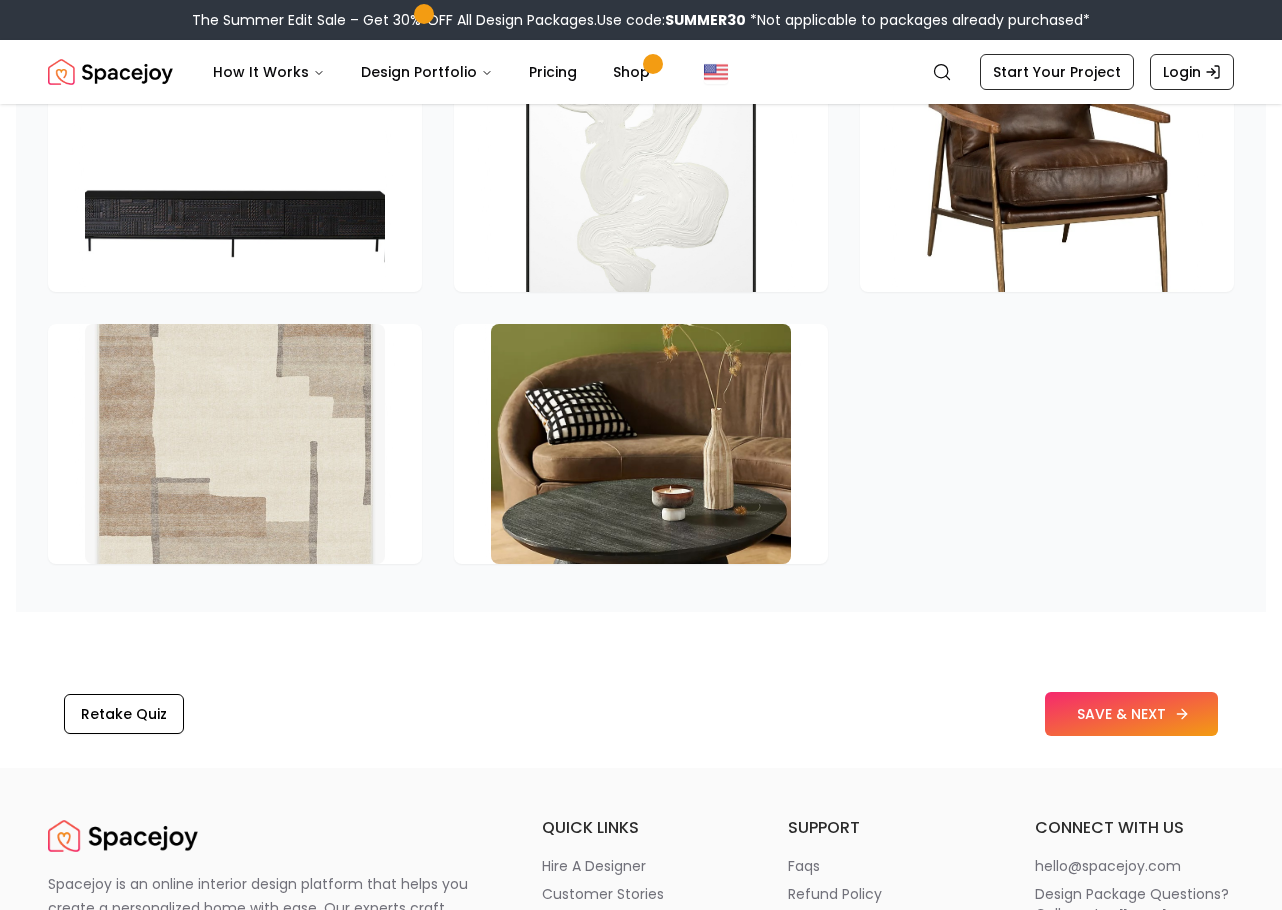 click on "SAVE & NEXT" at bounding box center (1131, 714) 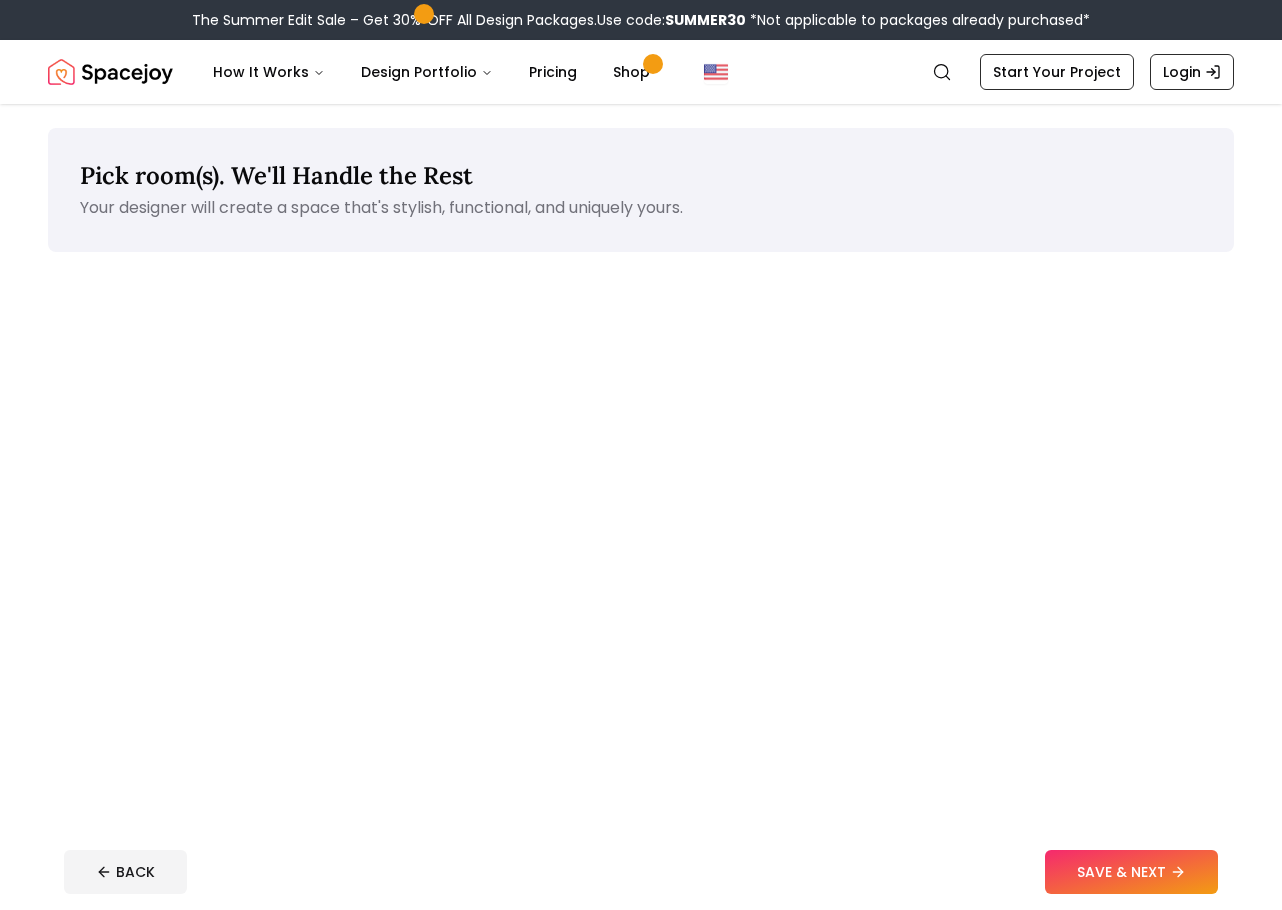 scroll, scrollTop: 0, scrollLeft: 0, axis: both 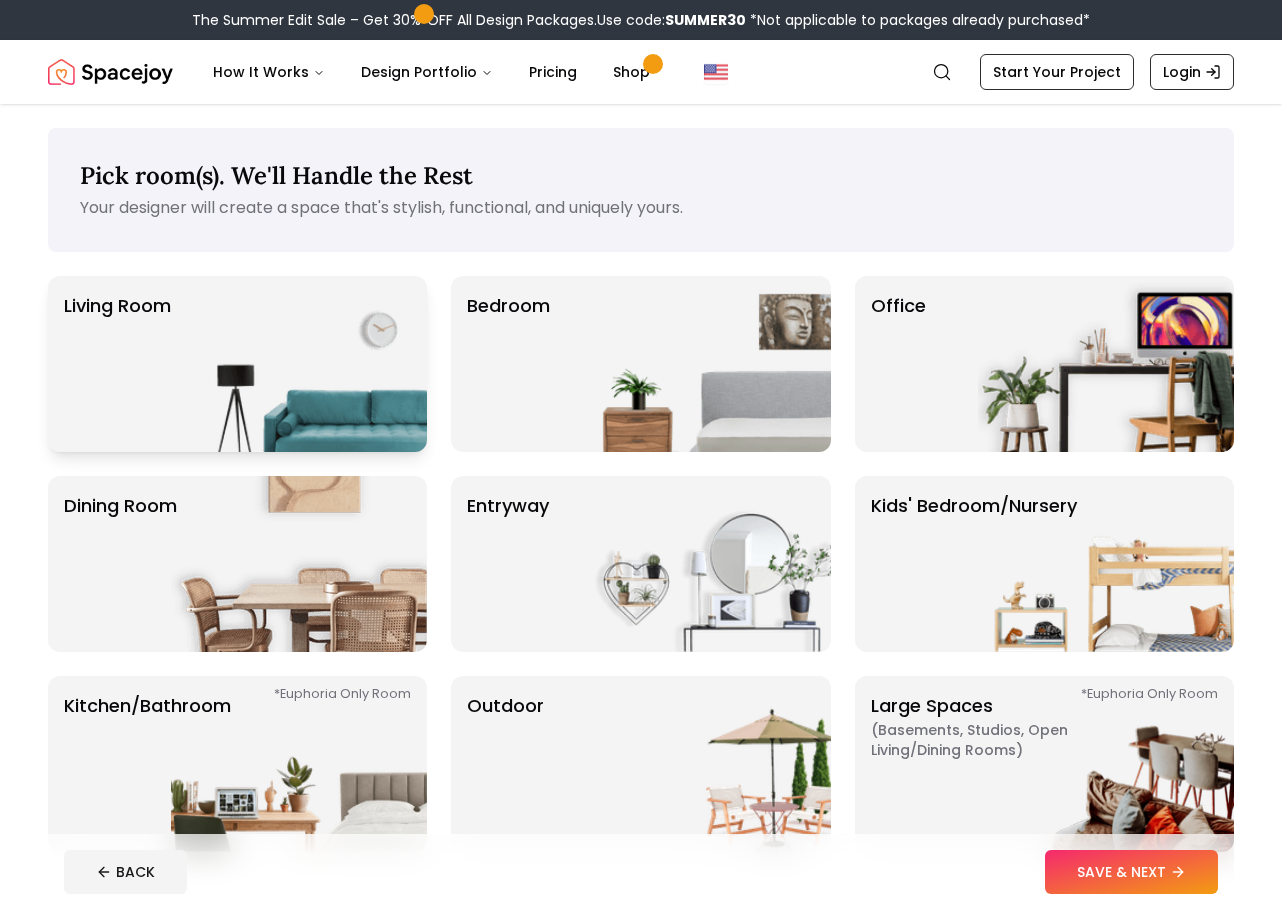 click at bounding box center (299, 364) 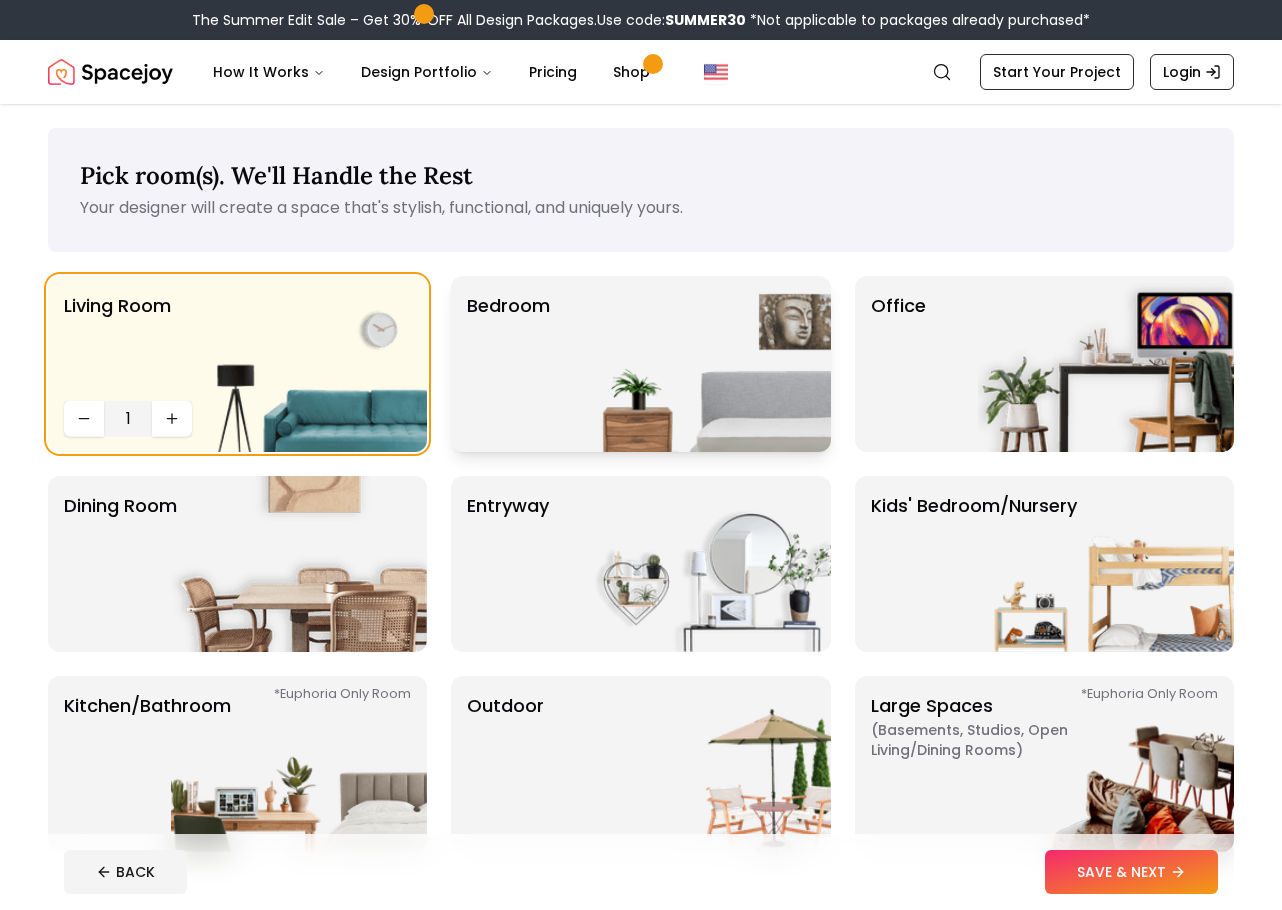 click on "Bedroom" at bounding box center [640, 364] 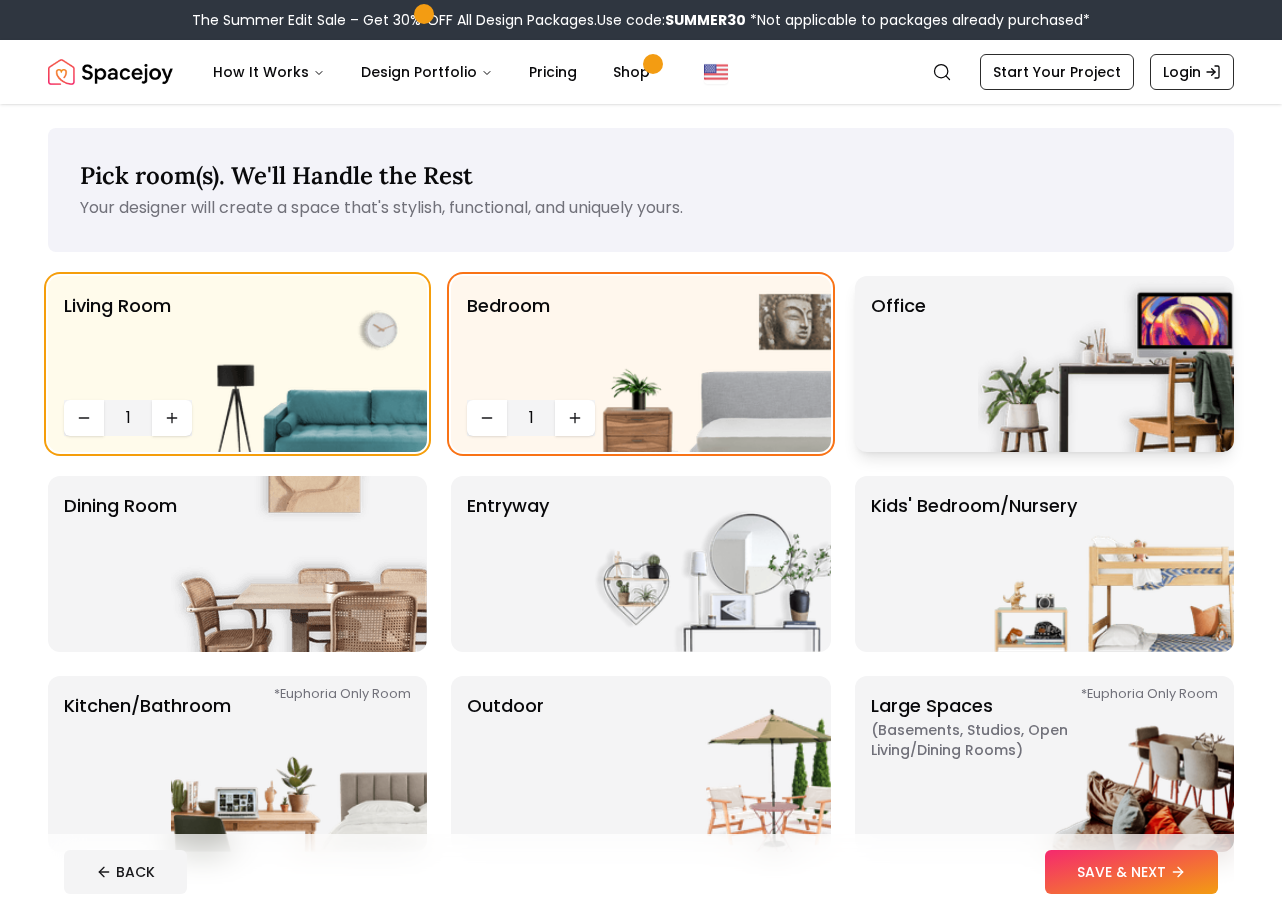 click at bounding box center [1106, 364] 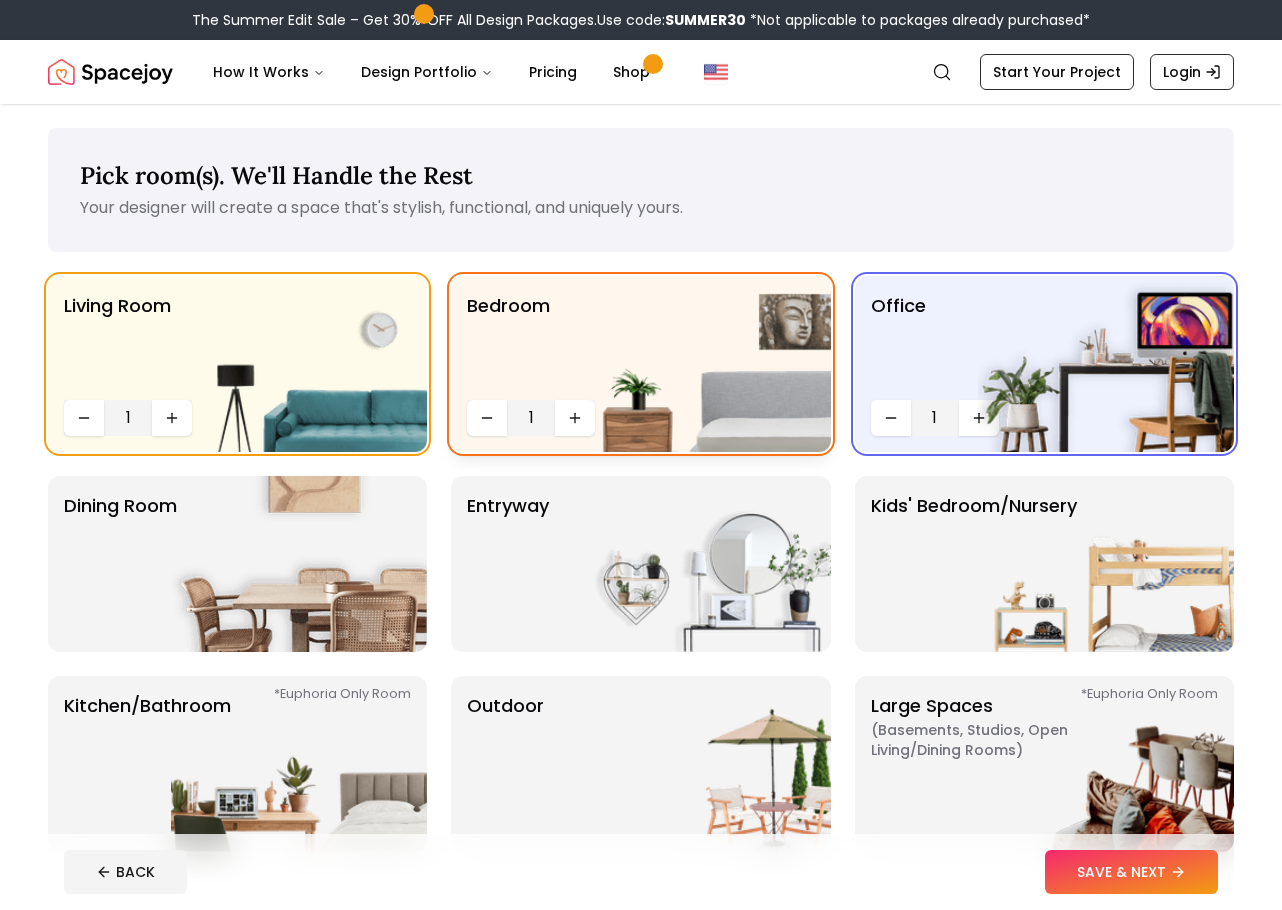 click at bounding box center (703, 364) 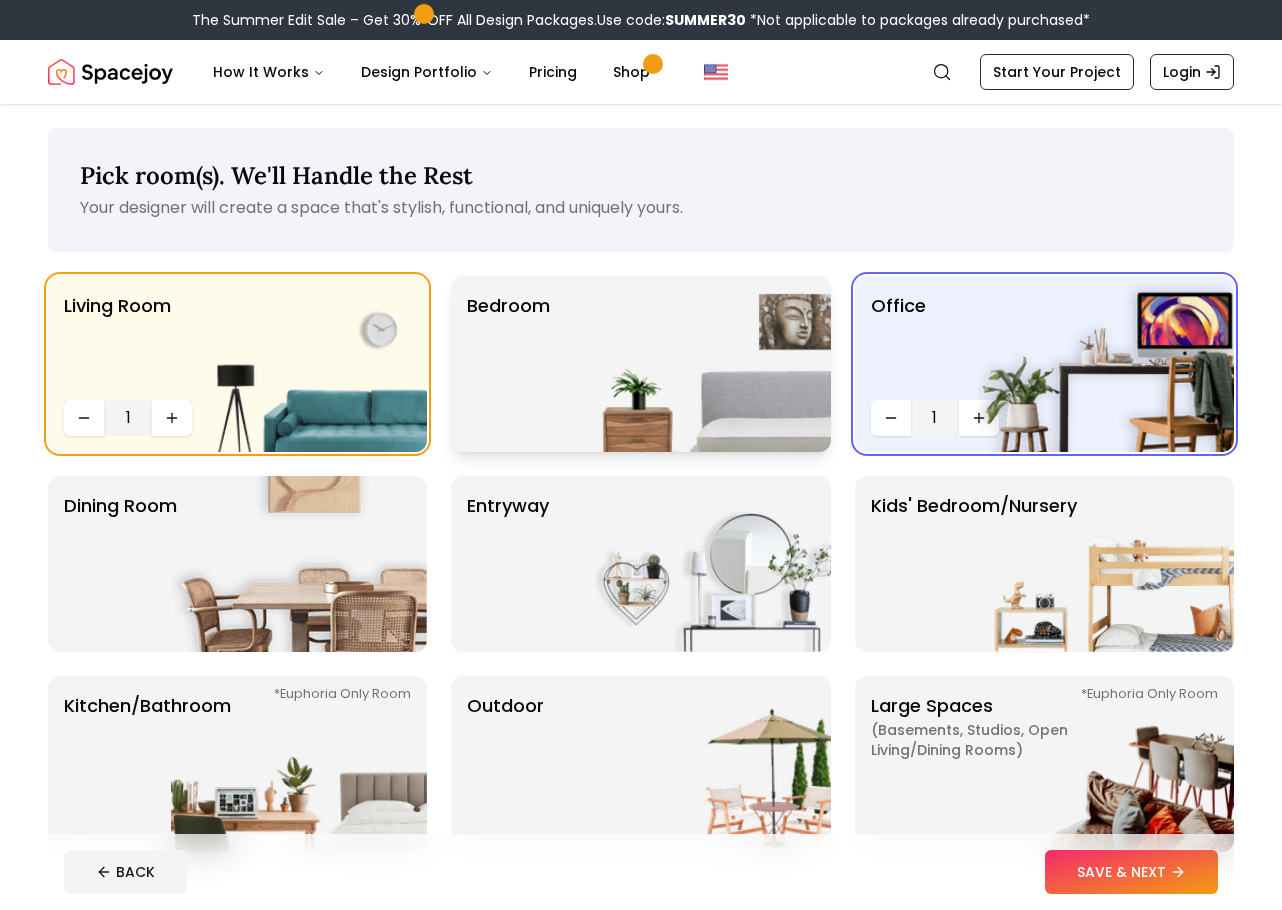 click at bounding box center [703, 364] 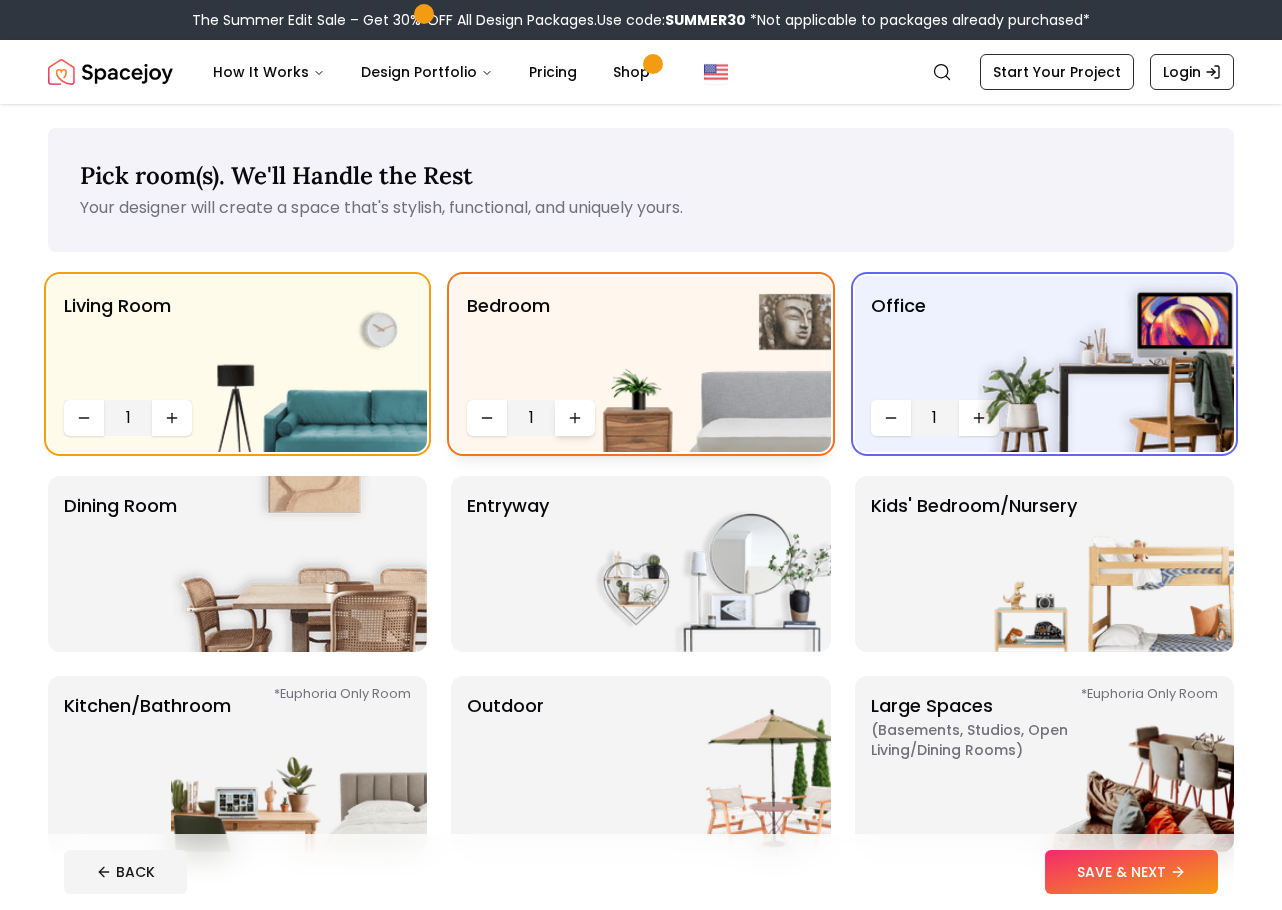 click 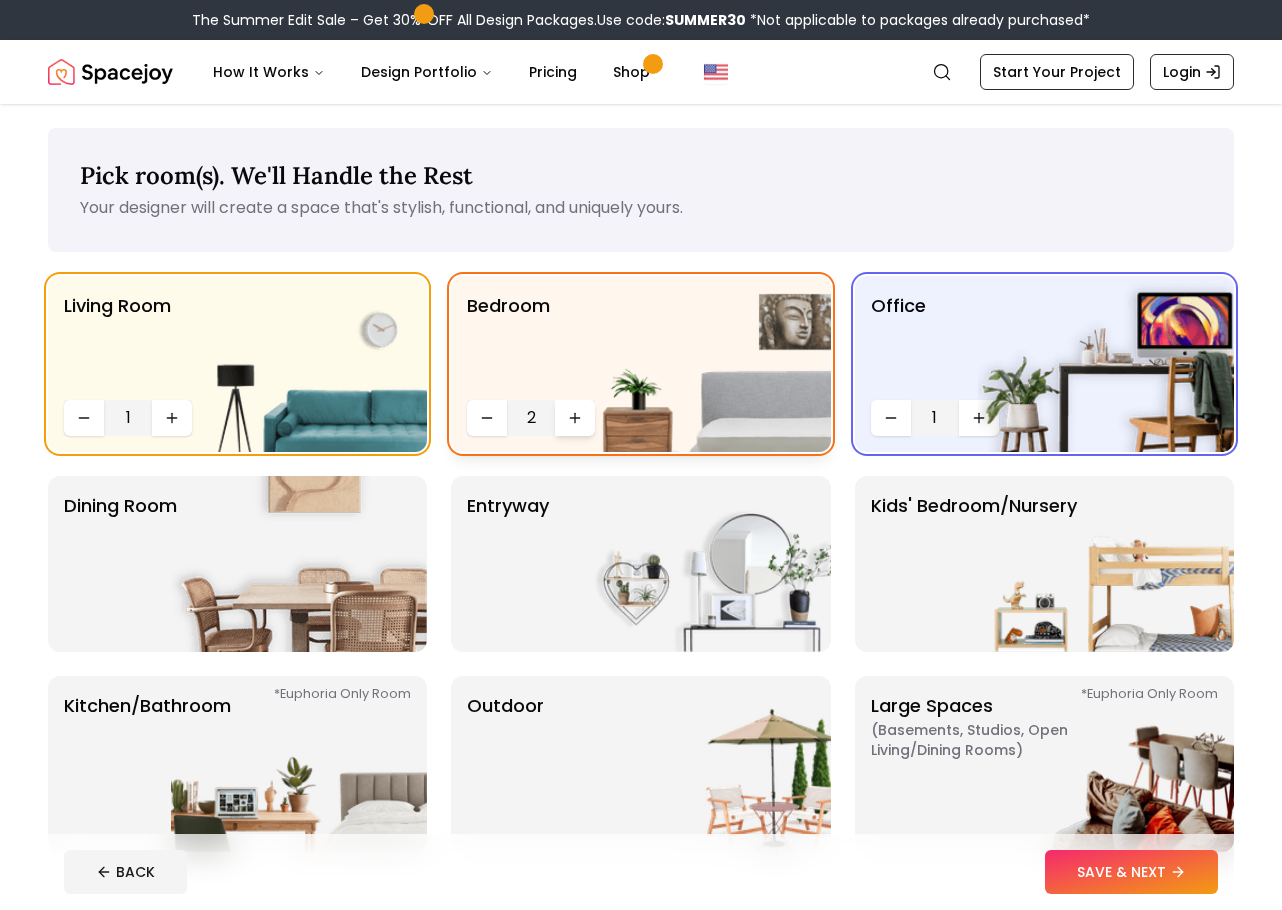 click 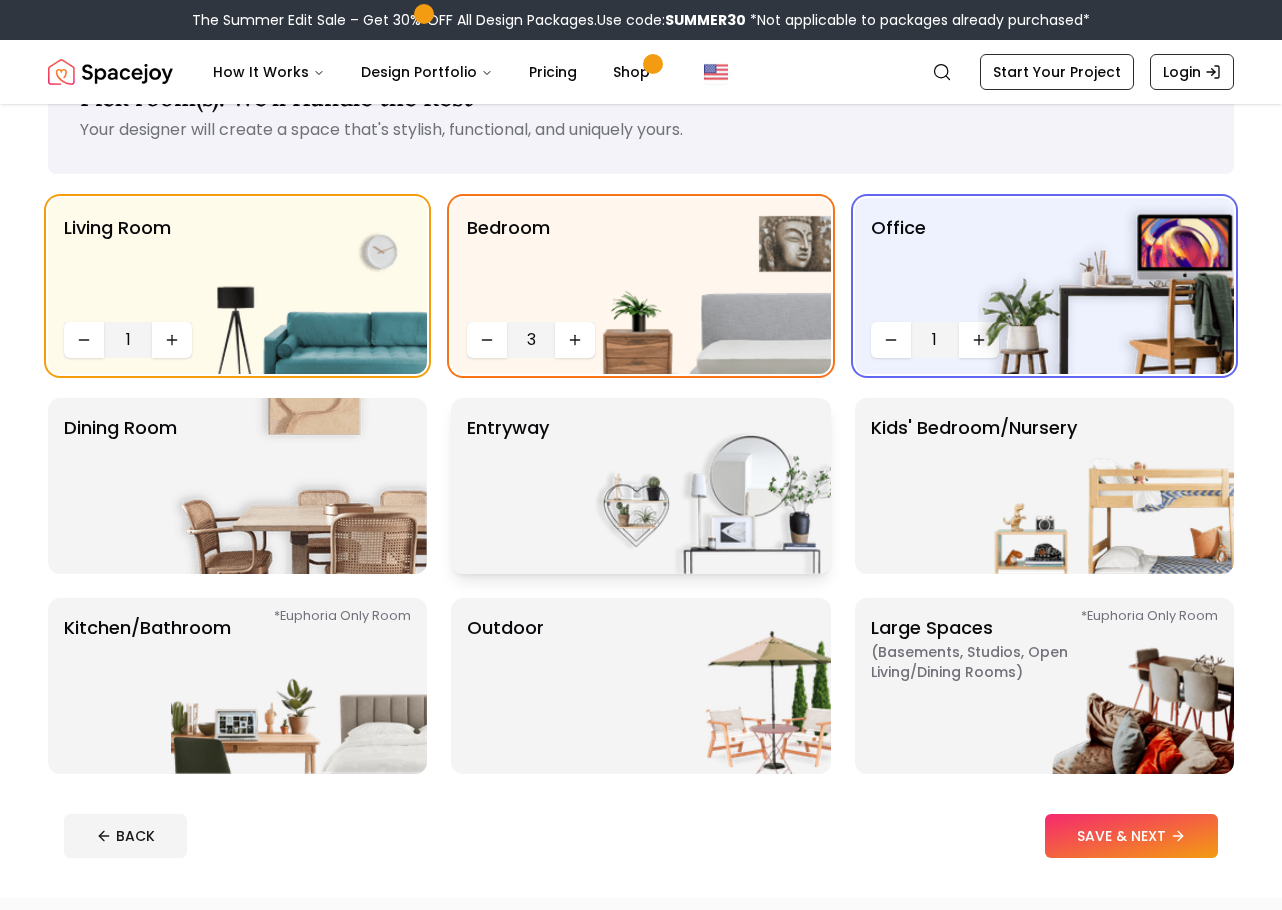 scroll, scrollTop: 200, scrollLeft: 0, axis: vertical 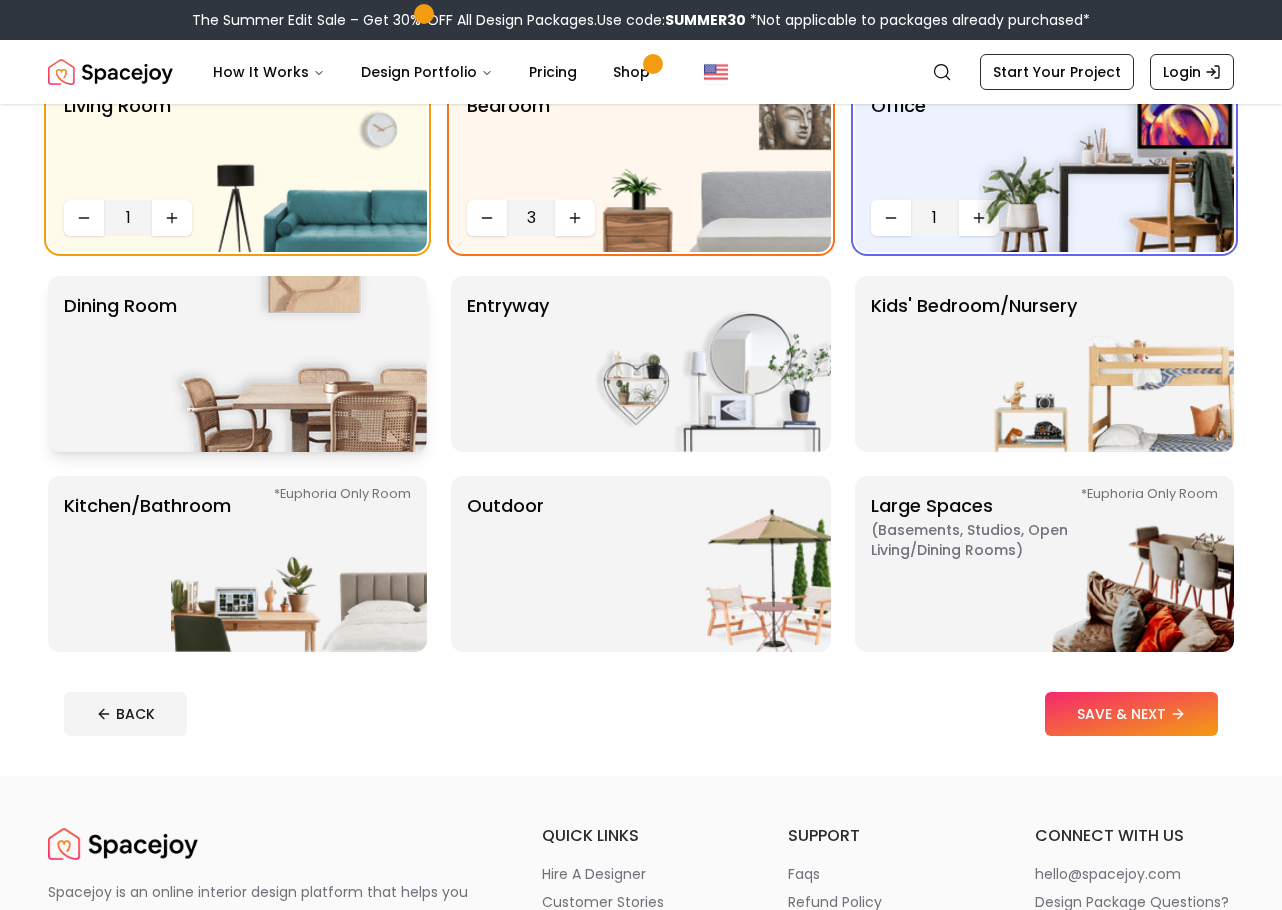 click at bounding box center (299, 364) 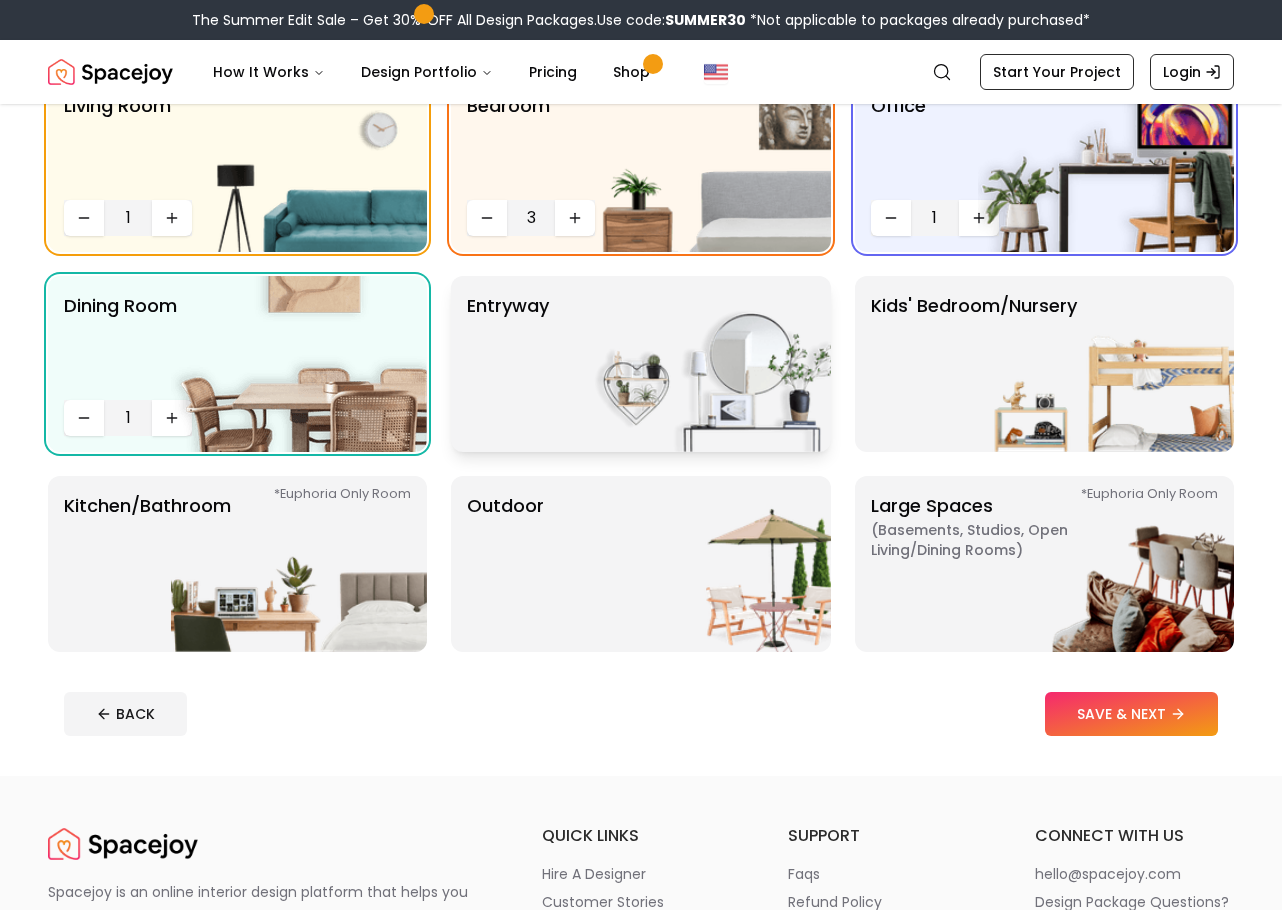 click at bounding box center [703, 364] 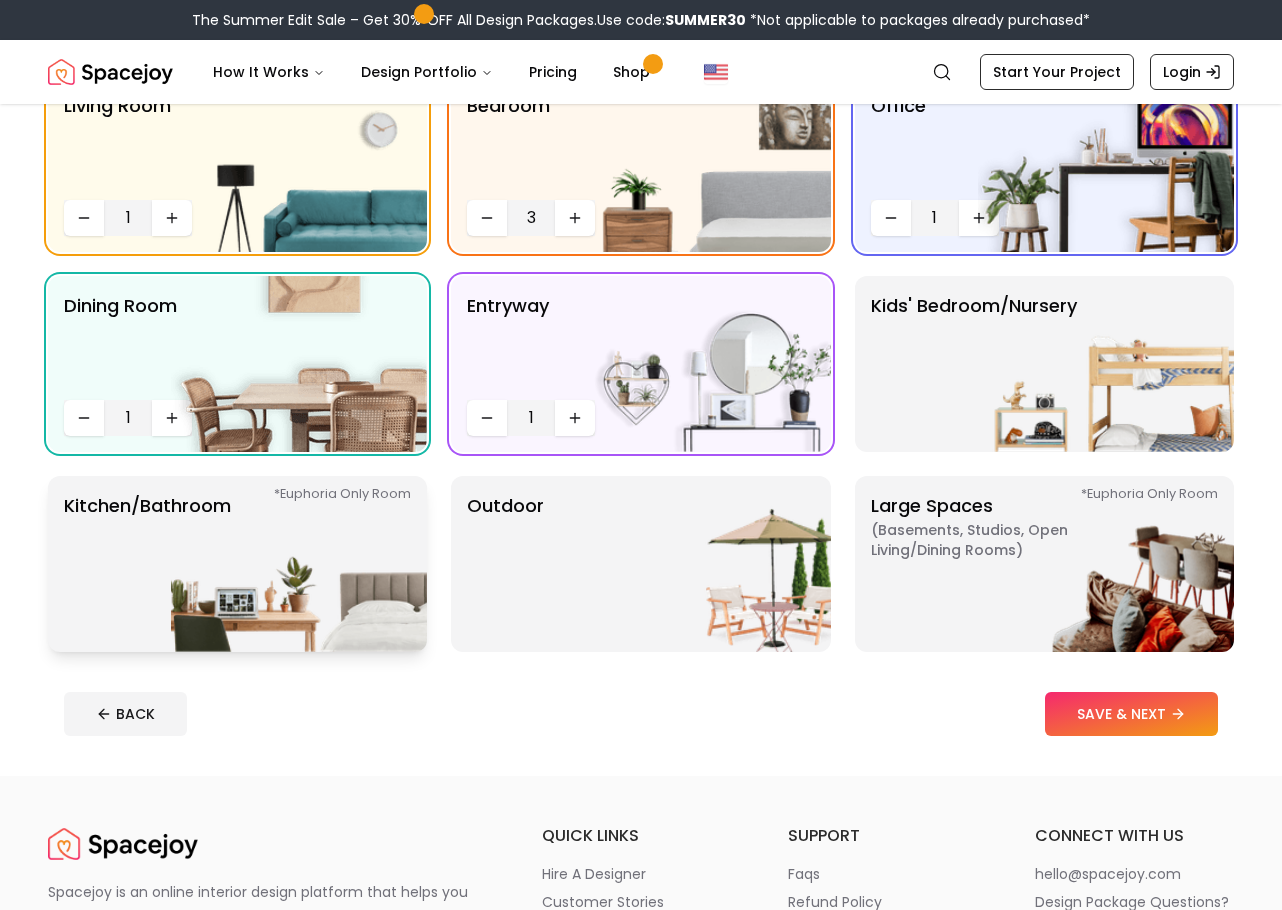 click at bounding box center (299, 564) 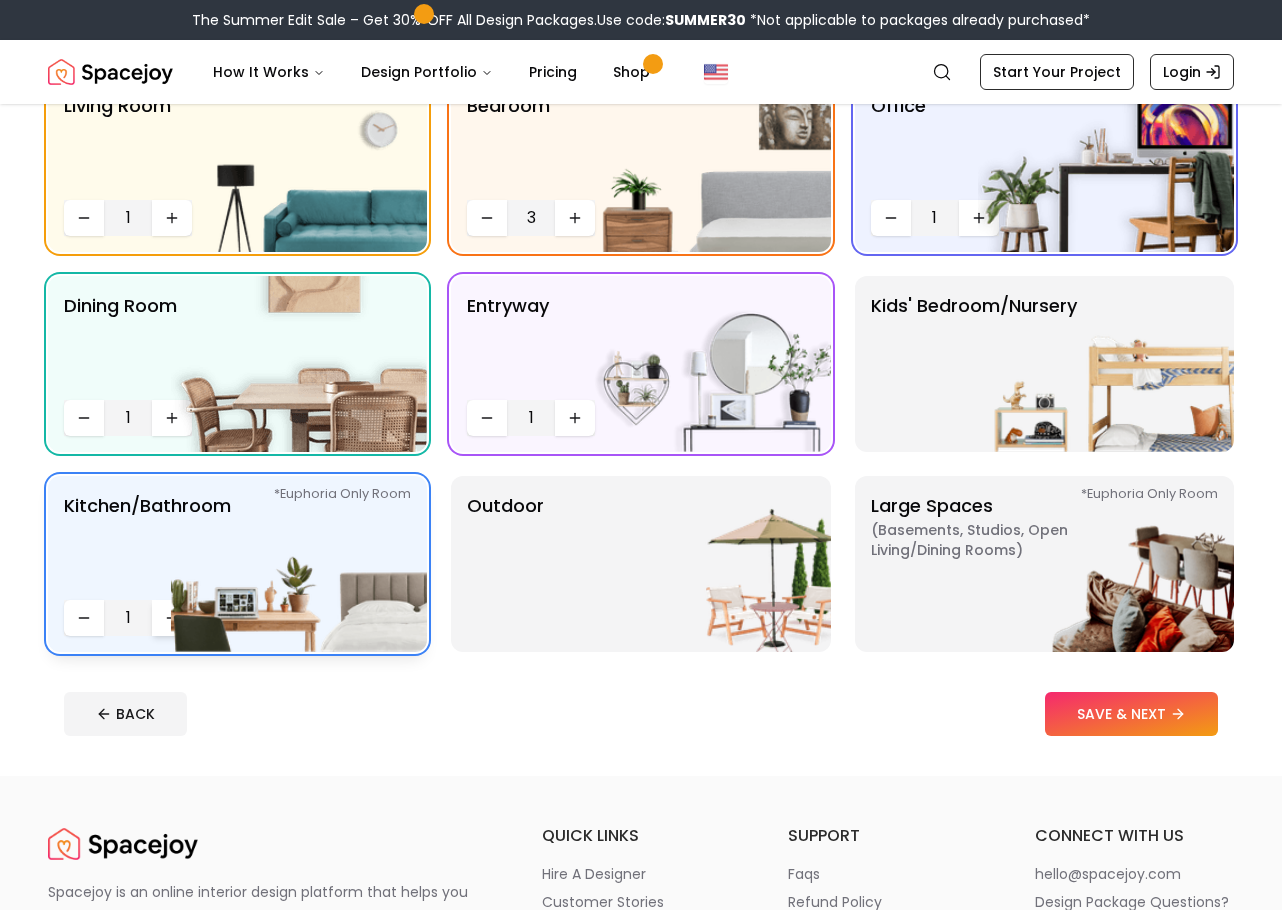 click at bounding box center [172, 618] 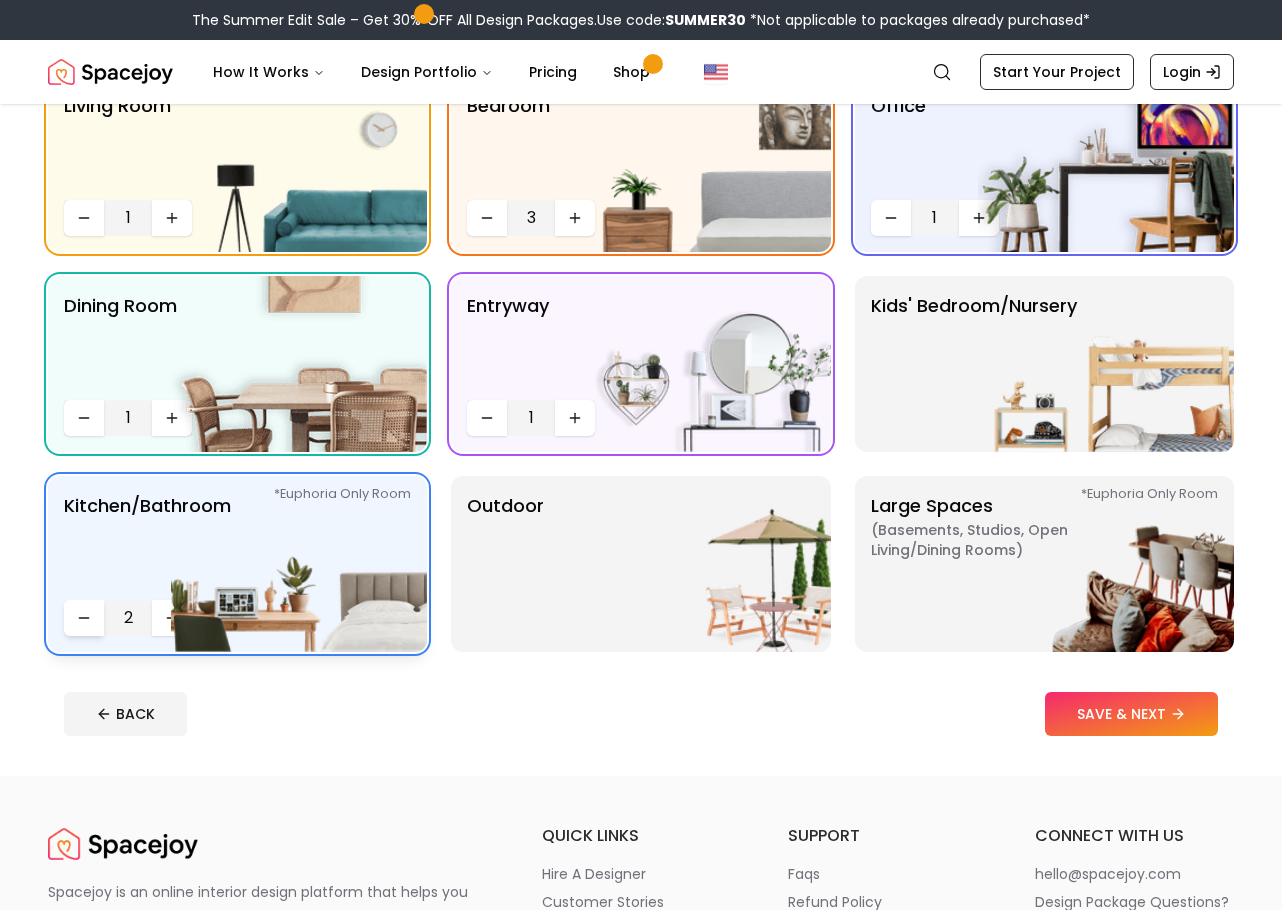 click 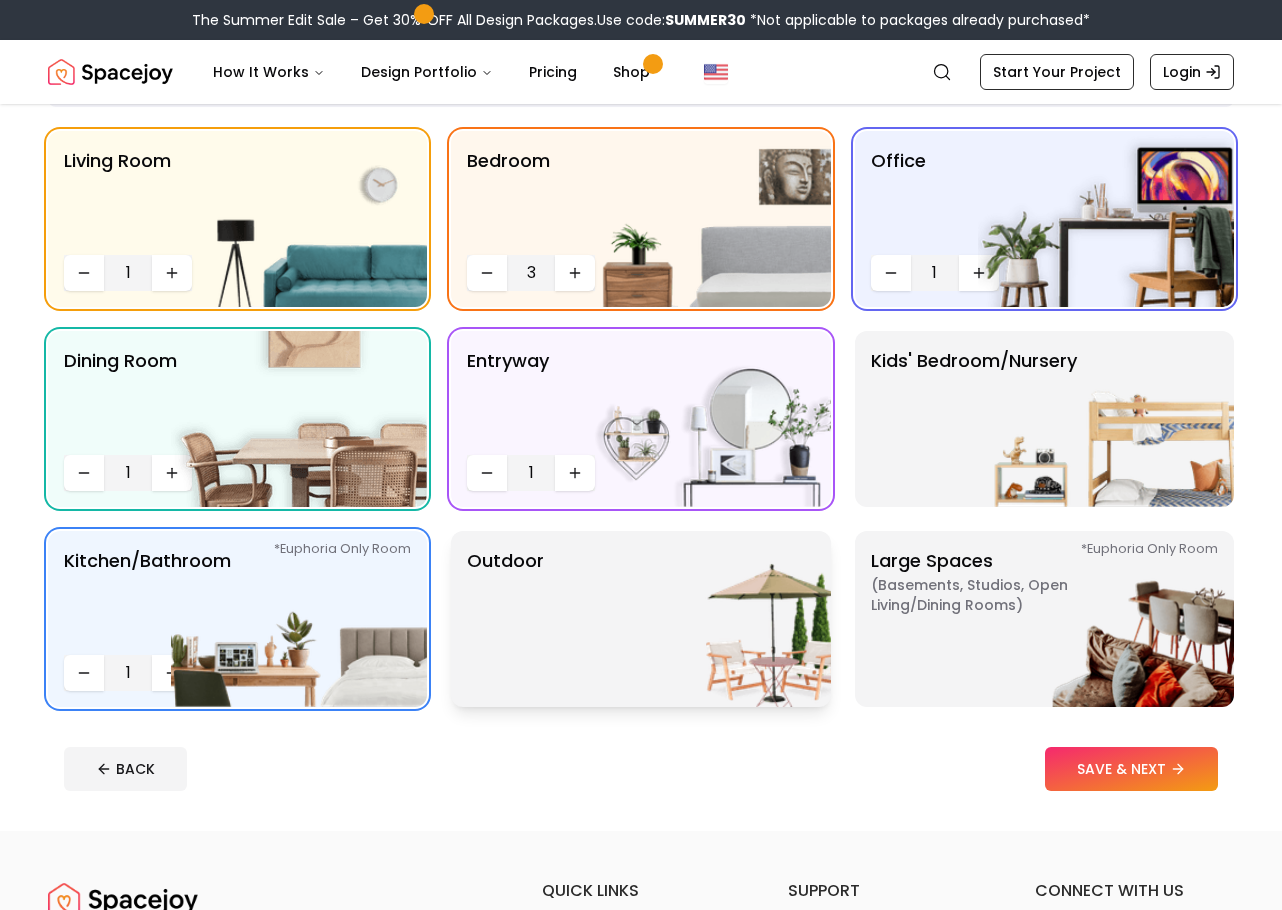 scroll, scrollTop: 300, scrollLeft: 0, axis: vertical 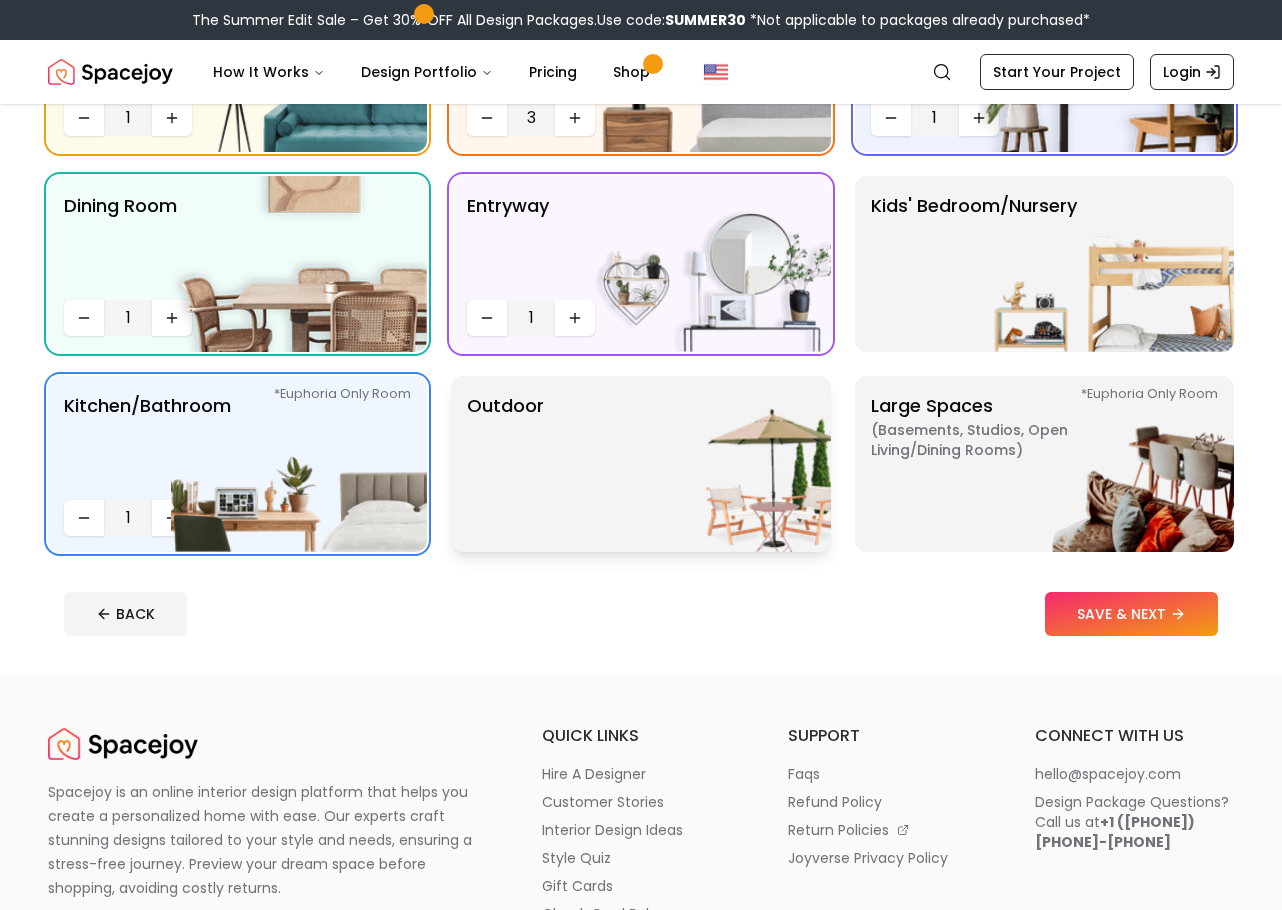 click at bounding box center (703, 464) 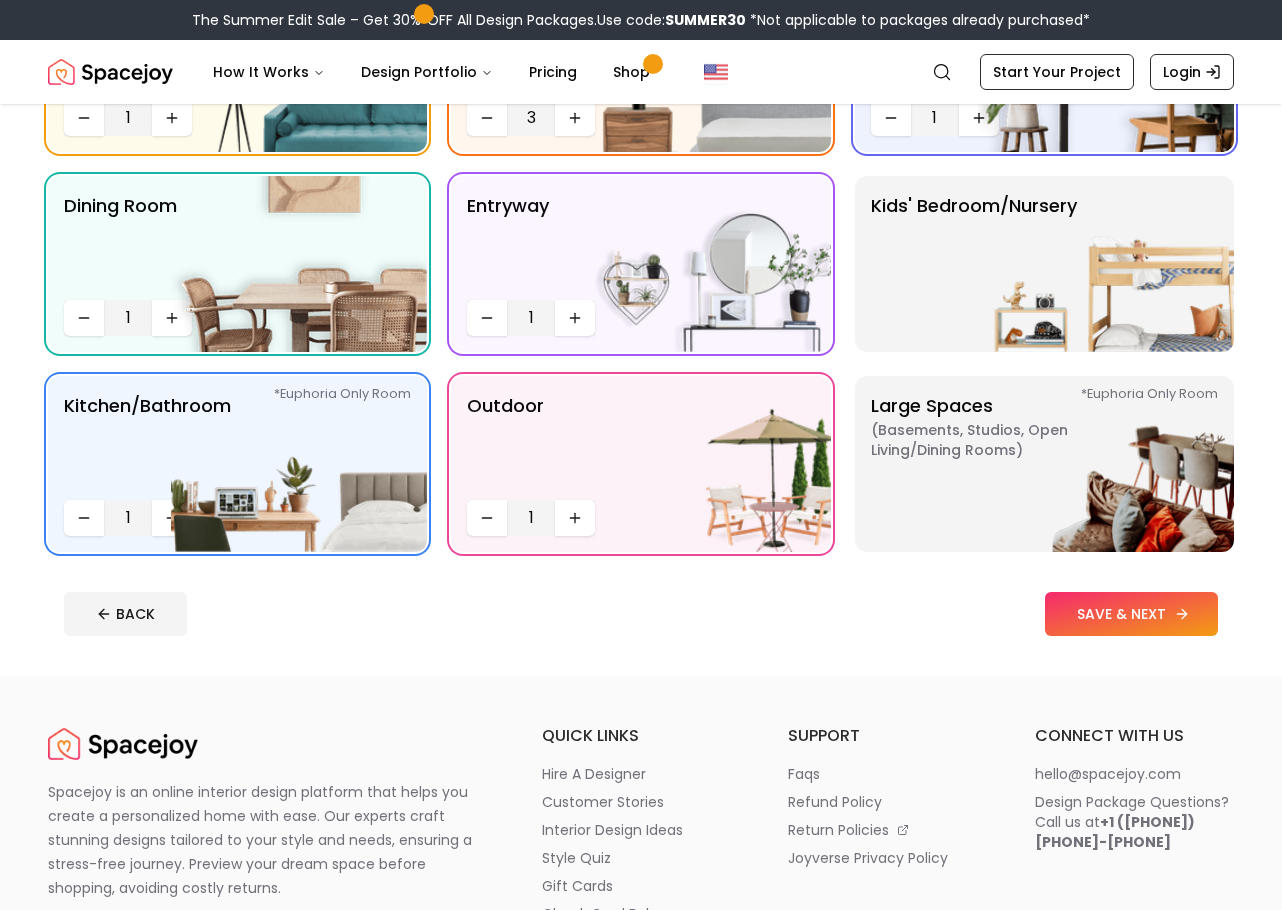 click on "SAVE & NEXT" at bounding box center [1131, 614] 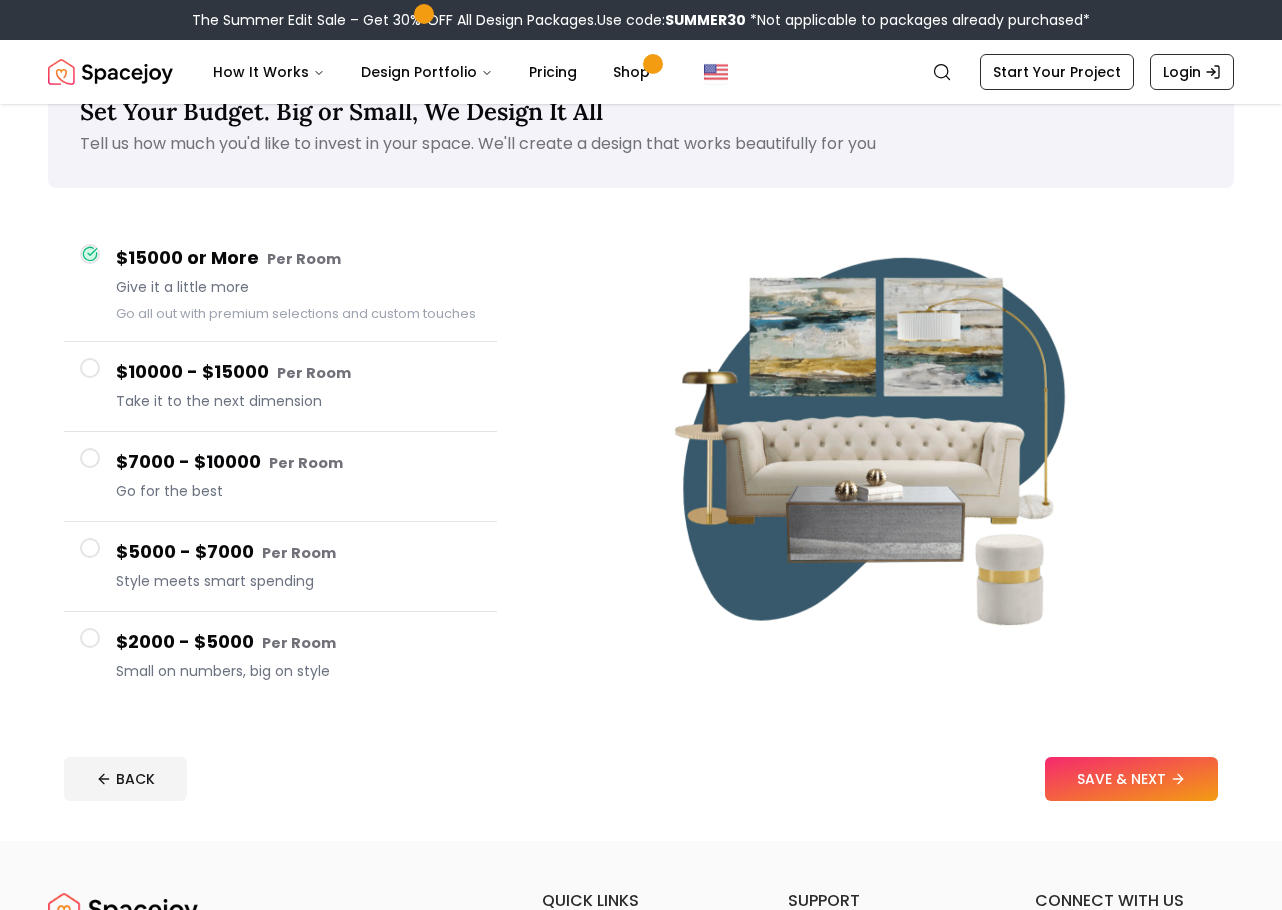 scroll, scrollTop: 100, scrollLeft: 0, axis: vertical 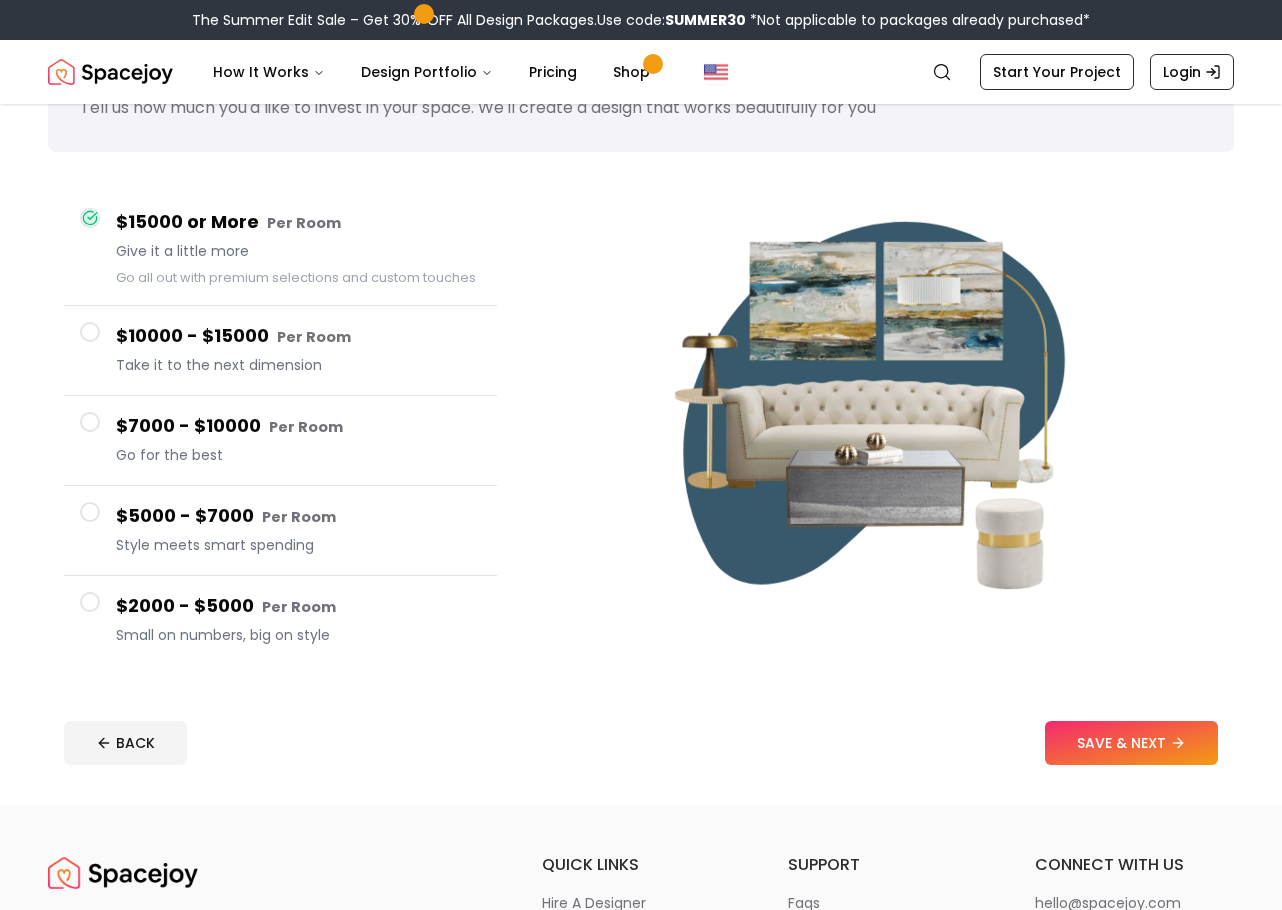 click on "$2000 - $5000    Per Room Small on numbers, big on style" at bounding box center (298, 620) 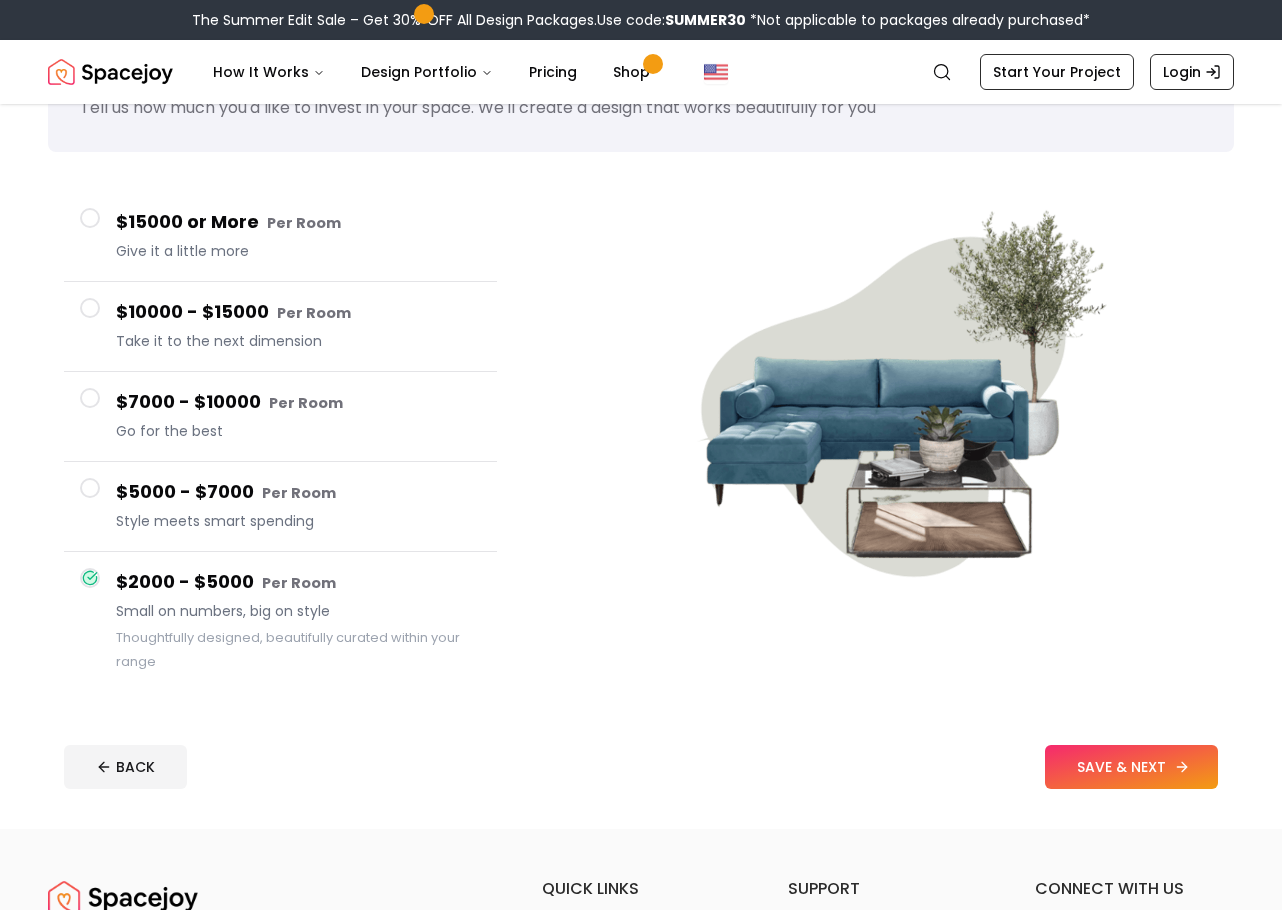 click on "SAVE & NEXT" at bounding box center [1131, 767] 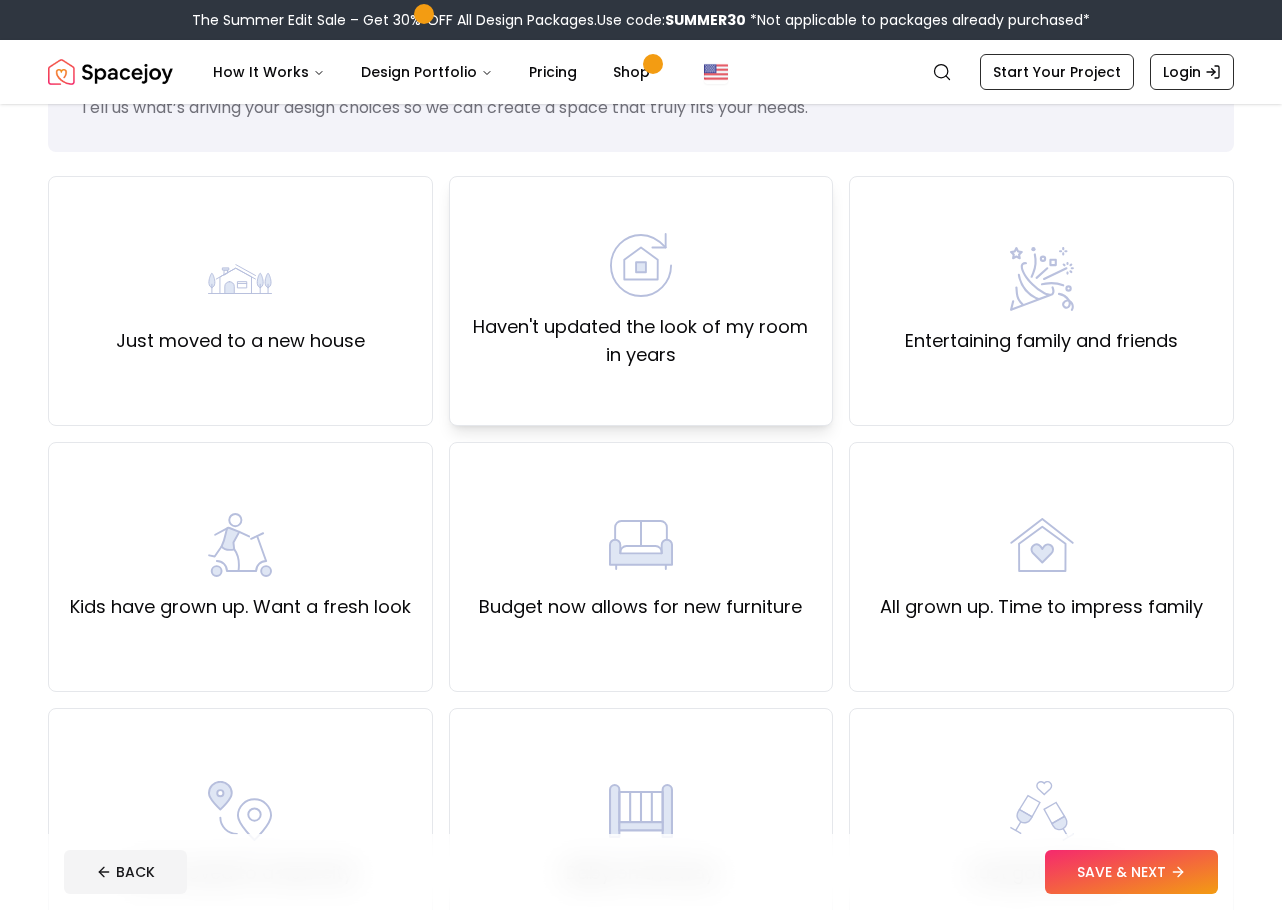 click on "Haven't updated the look of my room in years" at bounding box center [641, 341] 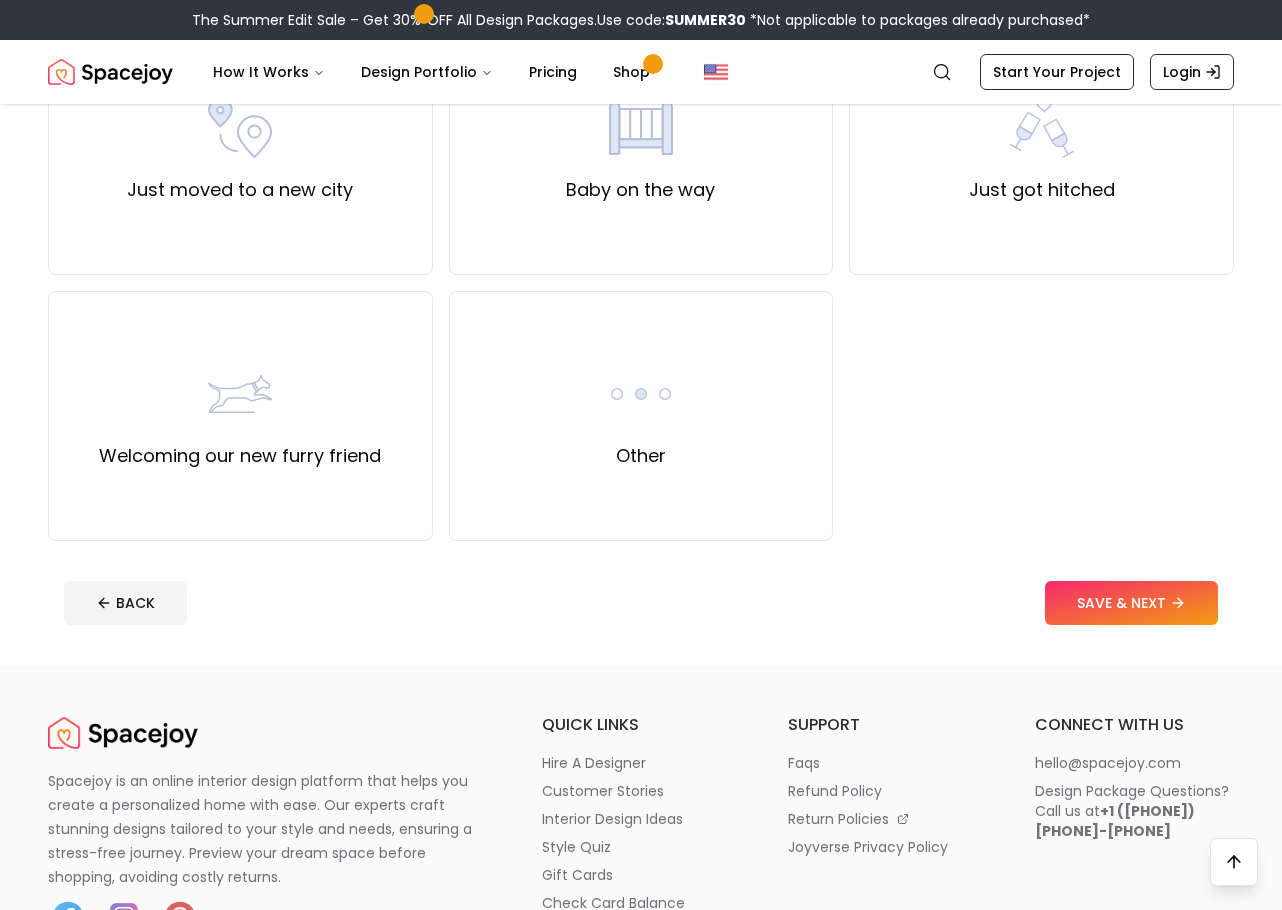 scroll, scrollTop: 800, scrollLeft: 0, axis: vertical 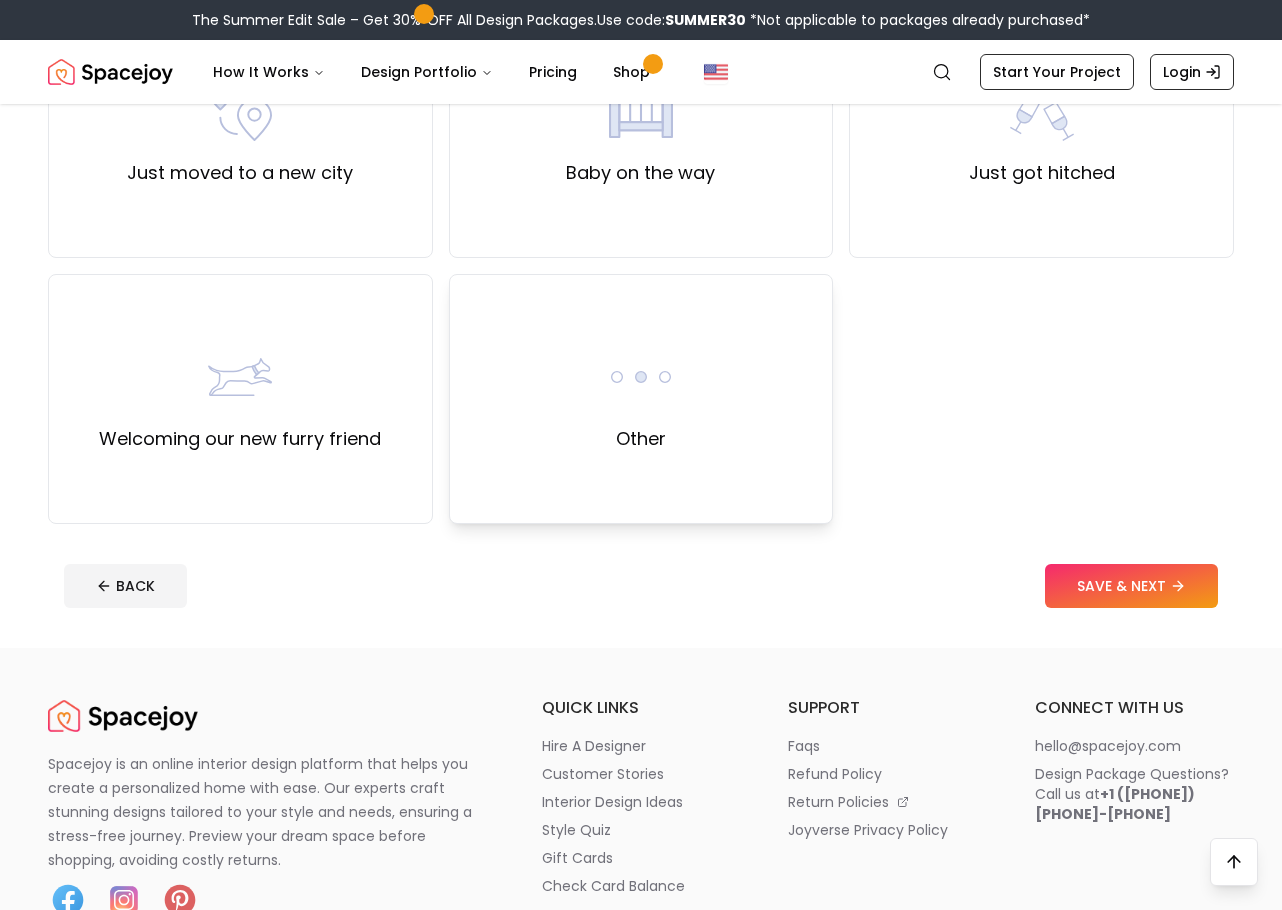 click on "Other" at bounding box center [641, 439] 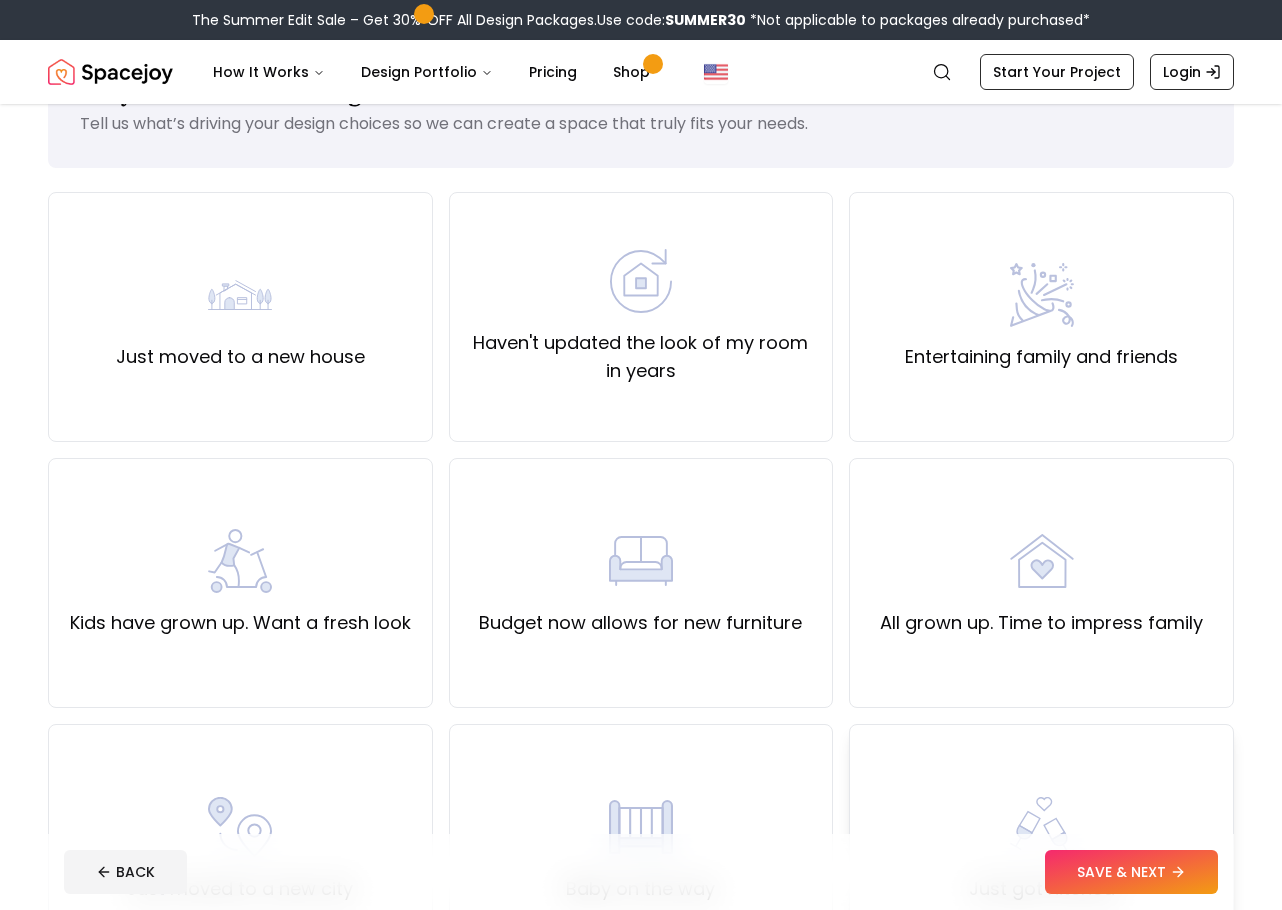 scroll, scrollTop: 200, scrollLeft: 0, axis: vertical 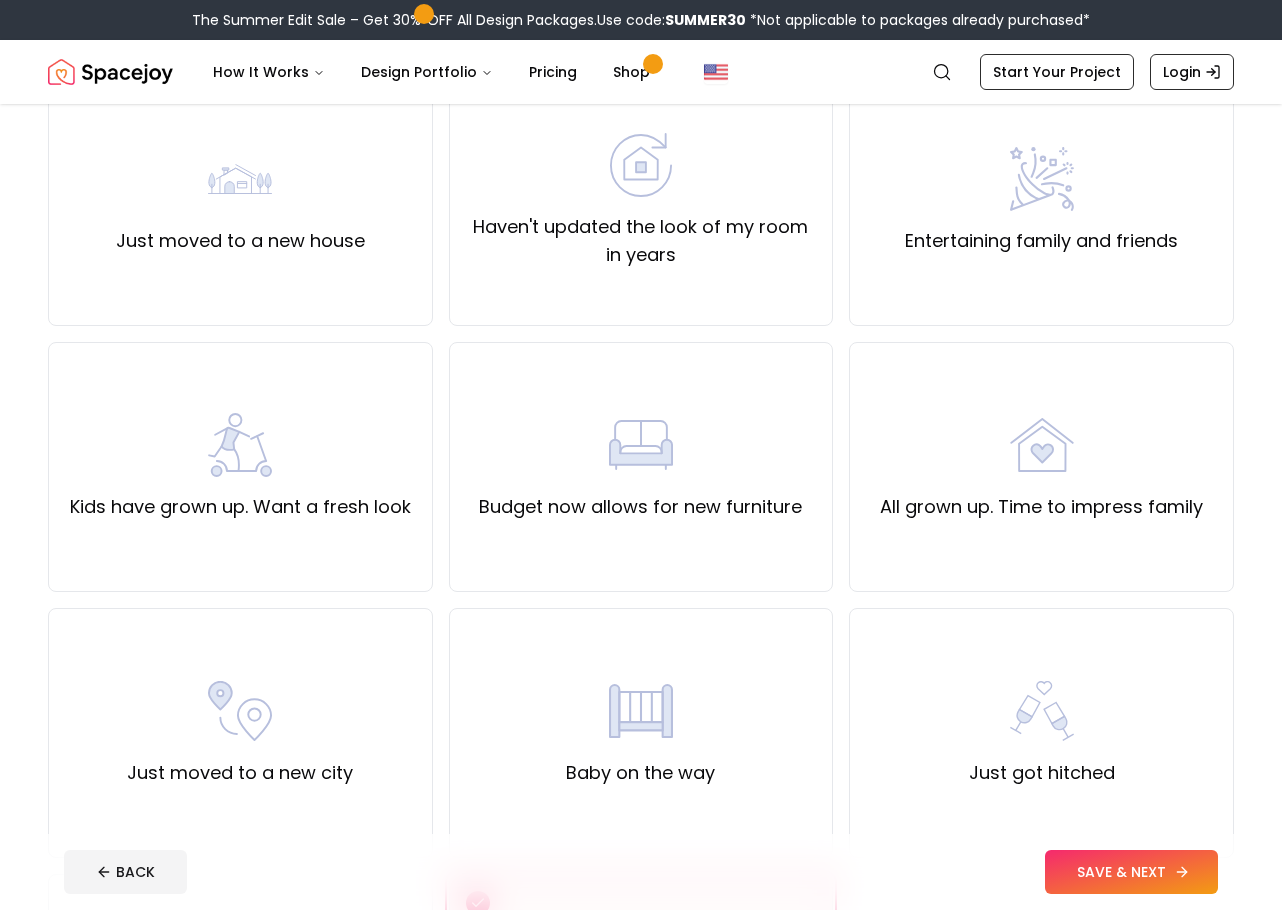 click on "SAVE & NEXT" at bounding box center (1131, 872) 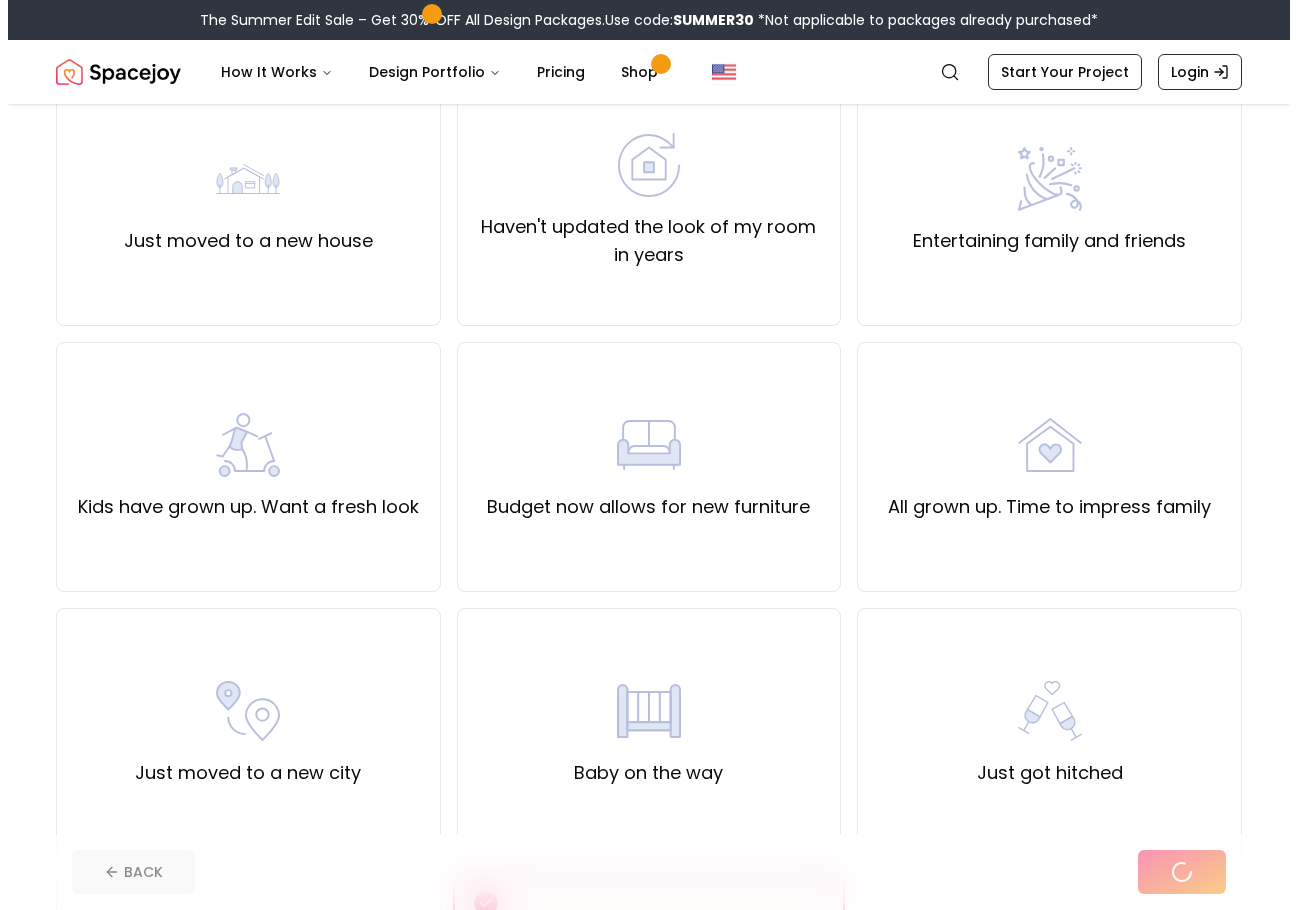 scroll, scrollTop: 0, scrollLeft: 0, axis: both 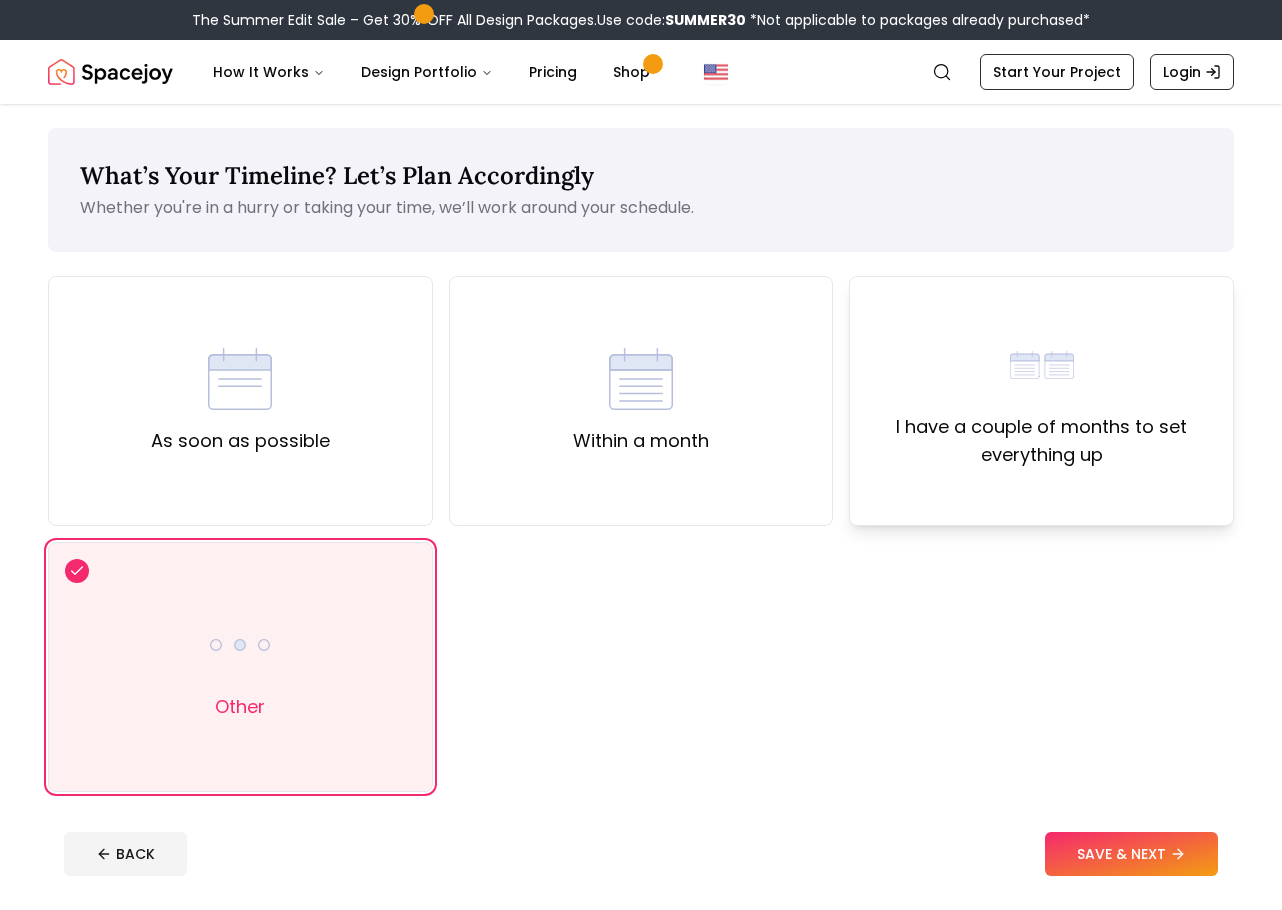 click on "I have a couple of months to set everything up" at bounding box center (1041, 441) 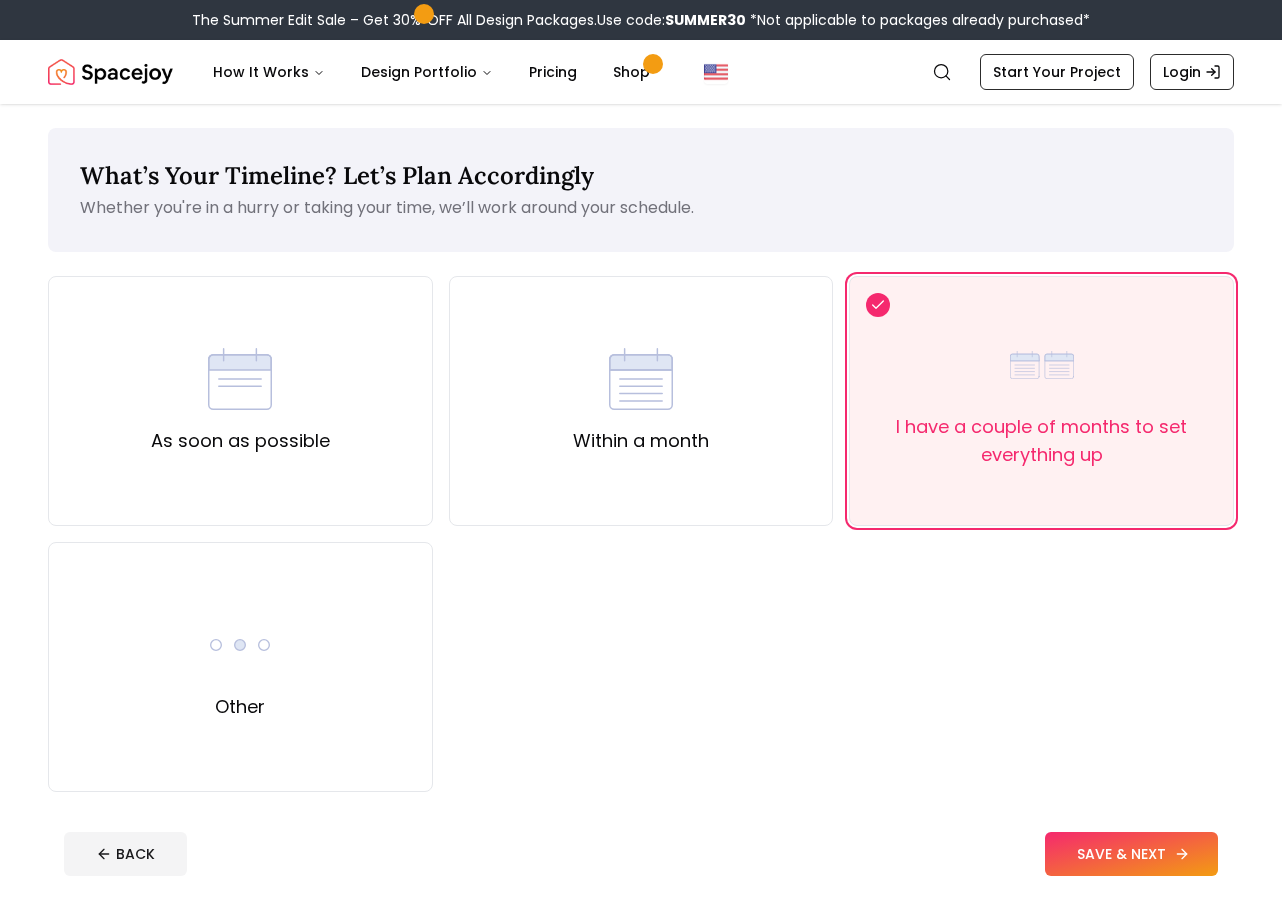 click on "SAVE & NEXT" at bounding box center [1131, 854] 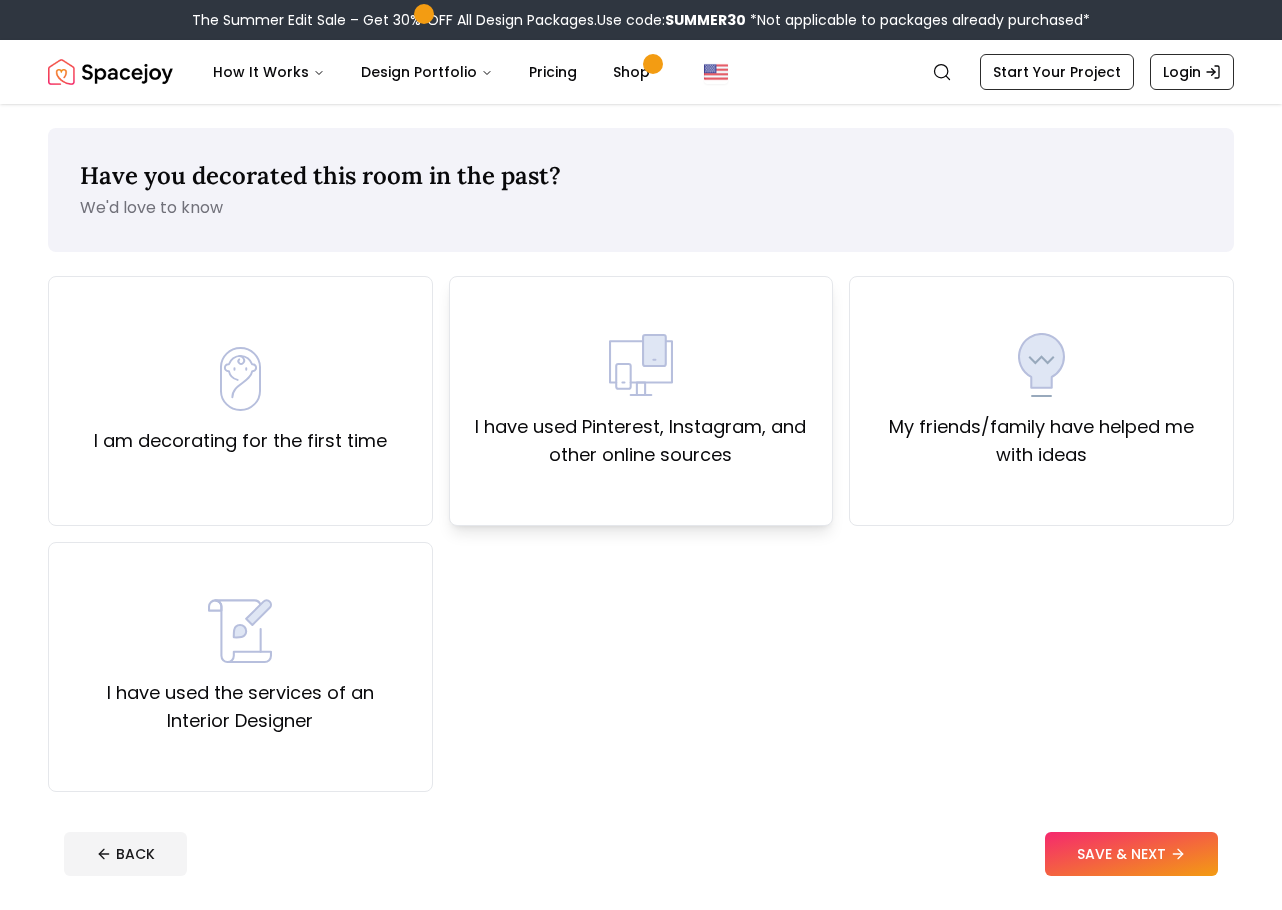 click on "I have used Pinterest, Instagram, and other online sources" at bounding box center (641, 401) 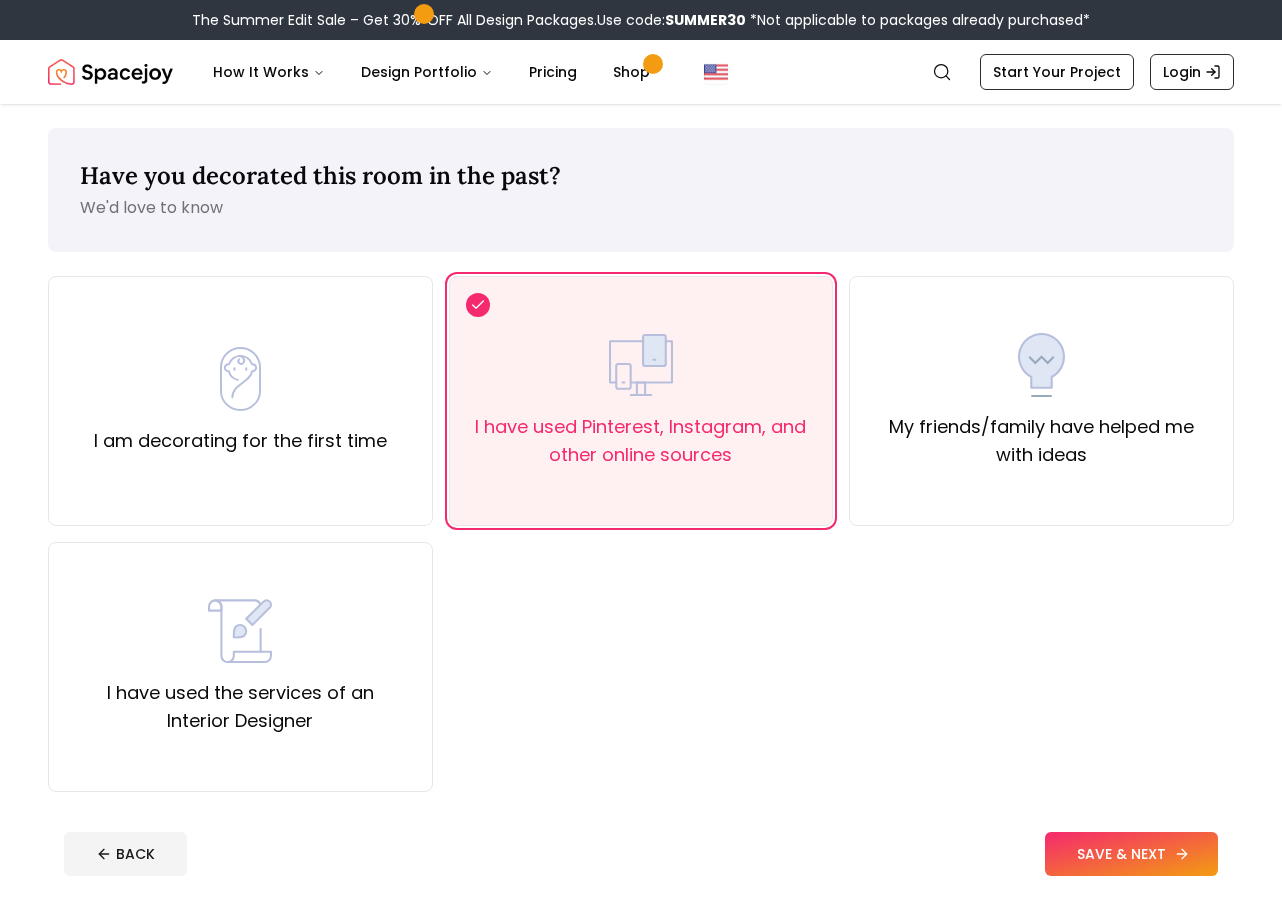click on "SAVE & NEXT" at bounding box center [1131, 854] 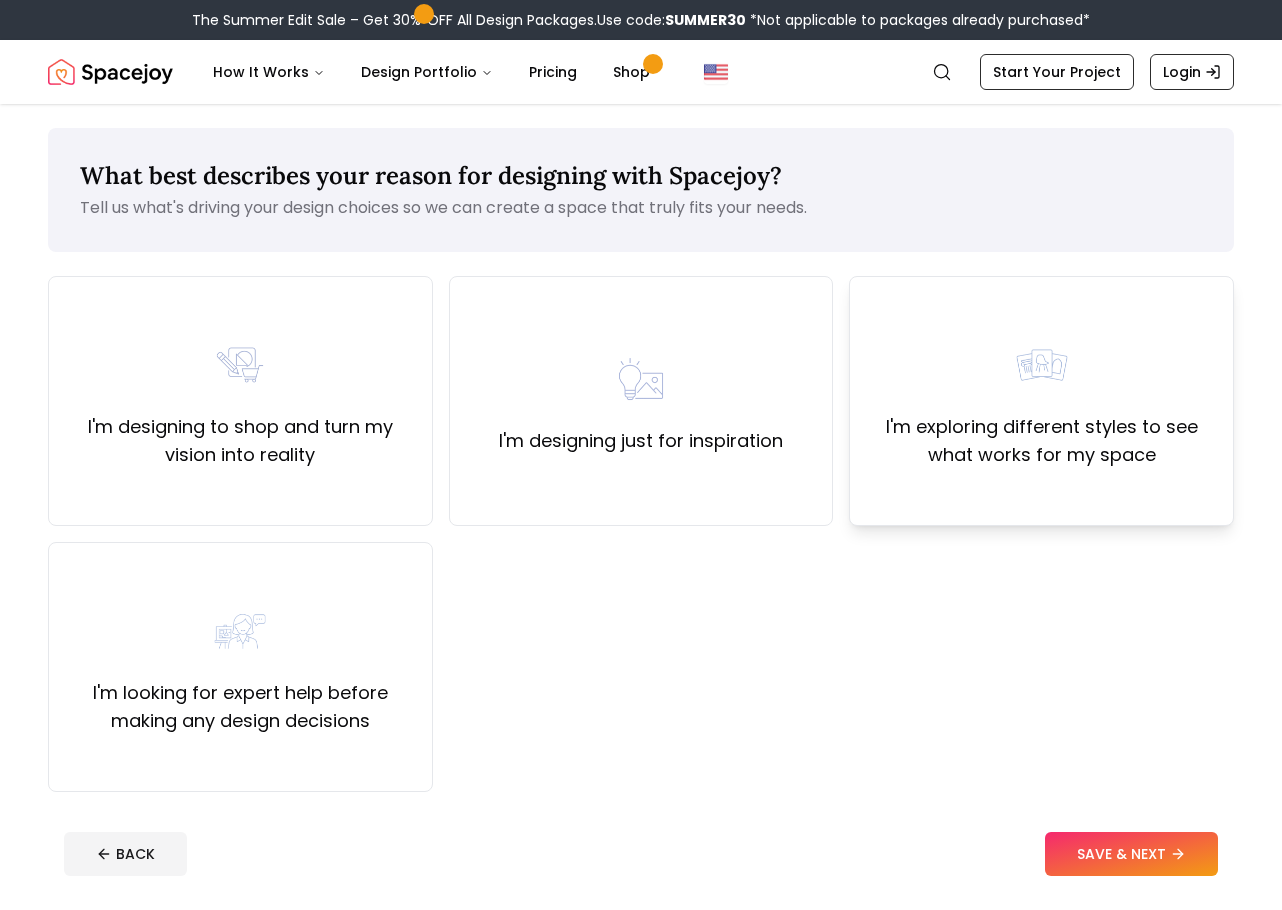 click on "I'm exploring different styles to see what works for my space" at bounding box center (1041, 441) 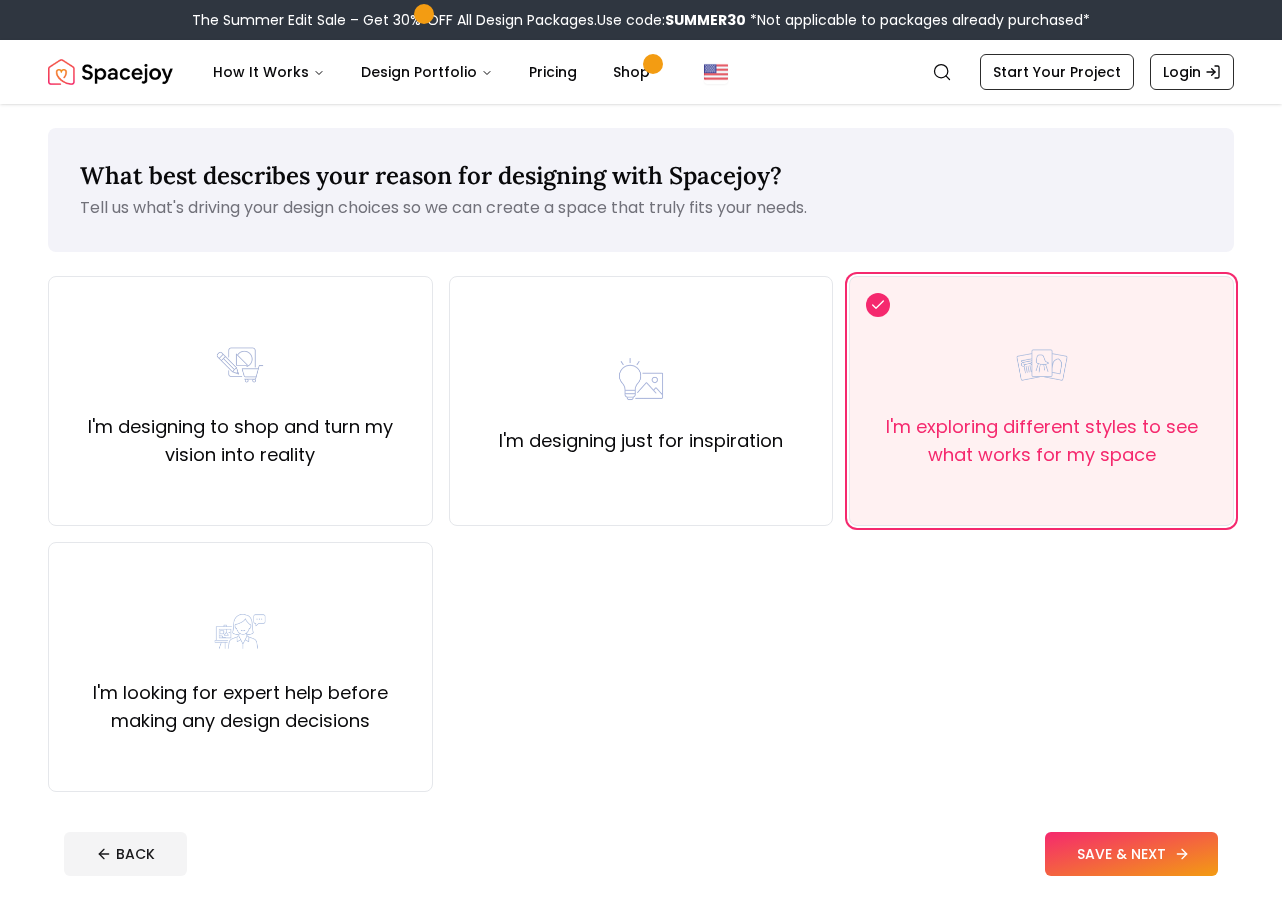 click on "SAVE & NEXT" at bounding box center (1131, 854) 